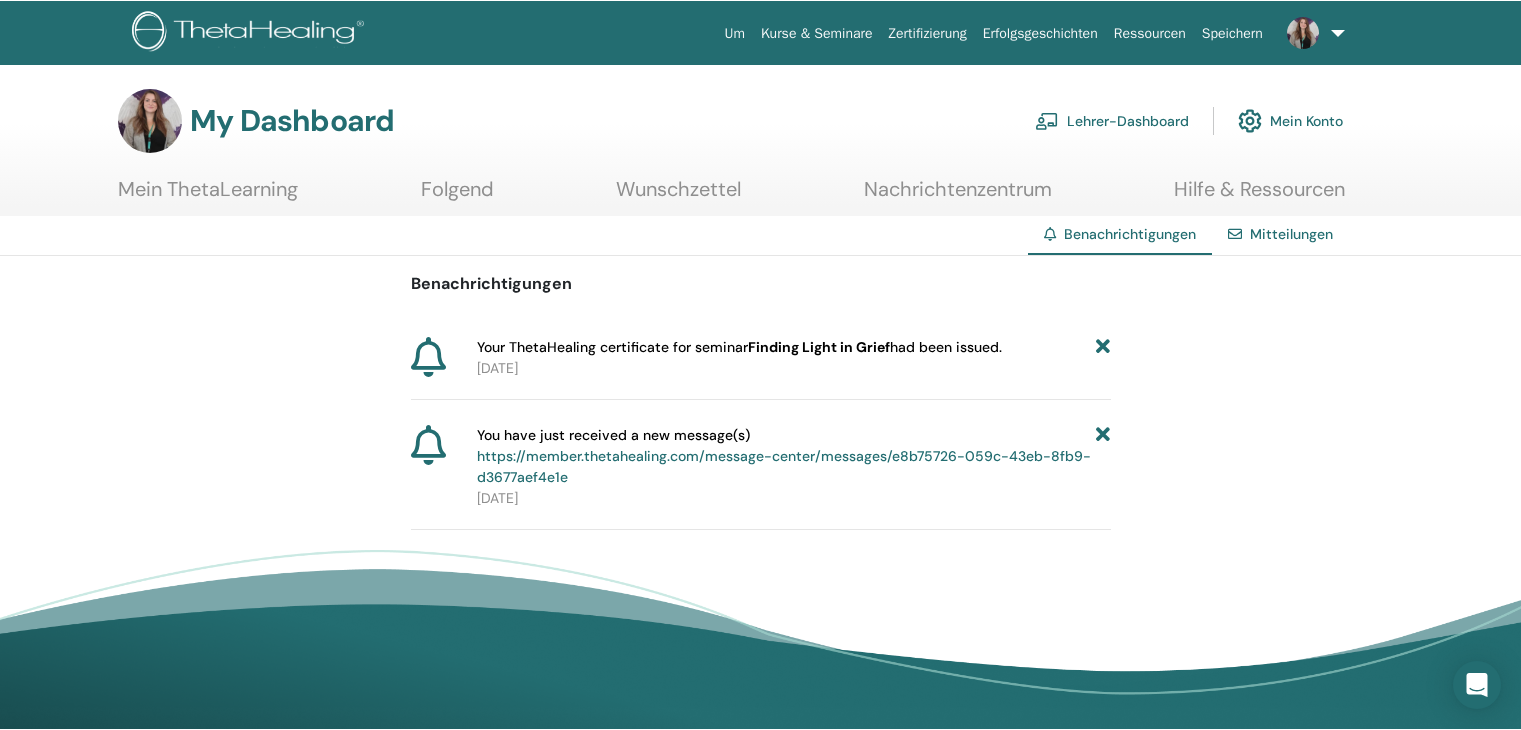 scroll, scrollTop: 0, scrollLeft: 0, axis: both 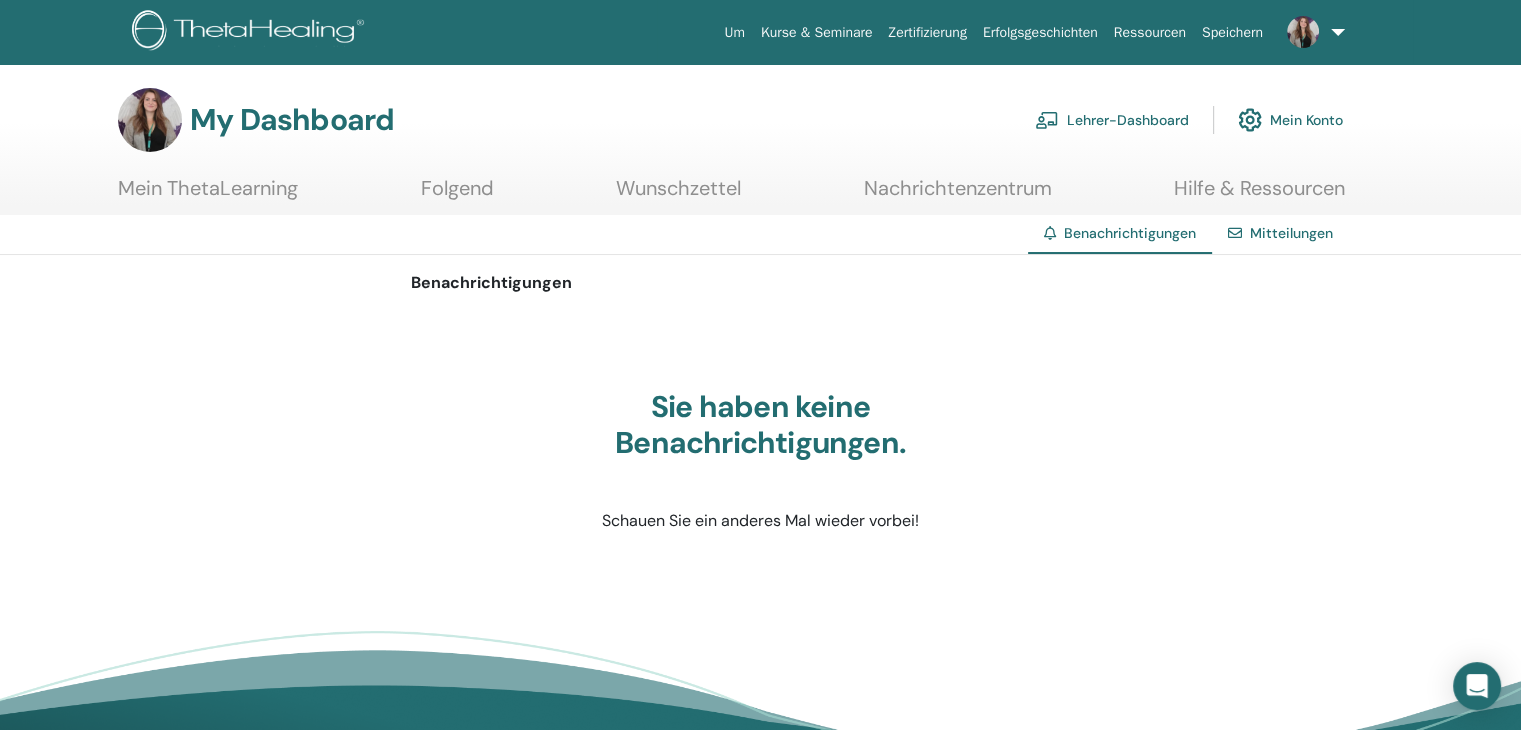 click on "Mitteilungen" at bounding box center [1291, 233] 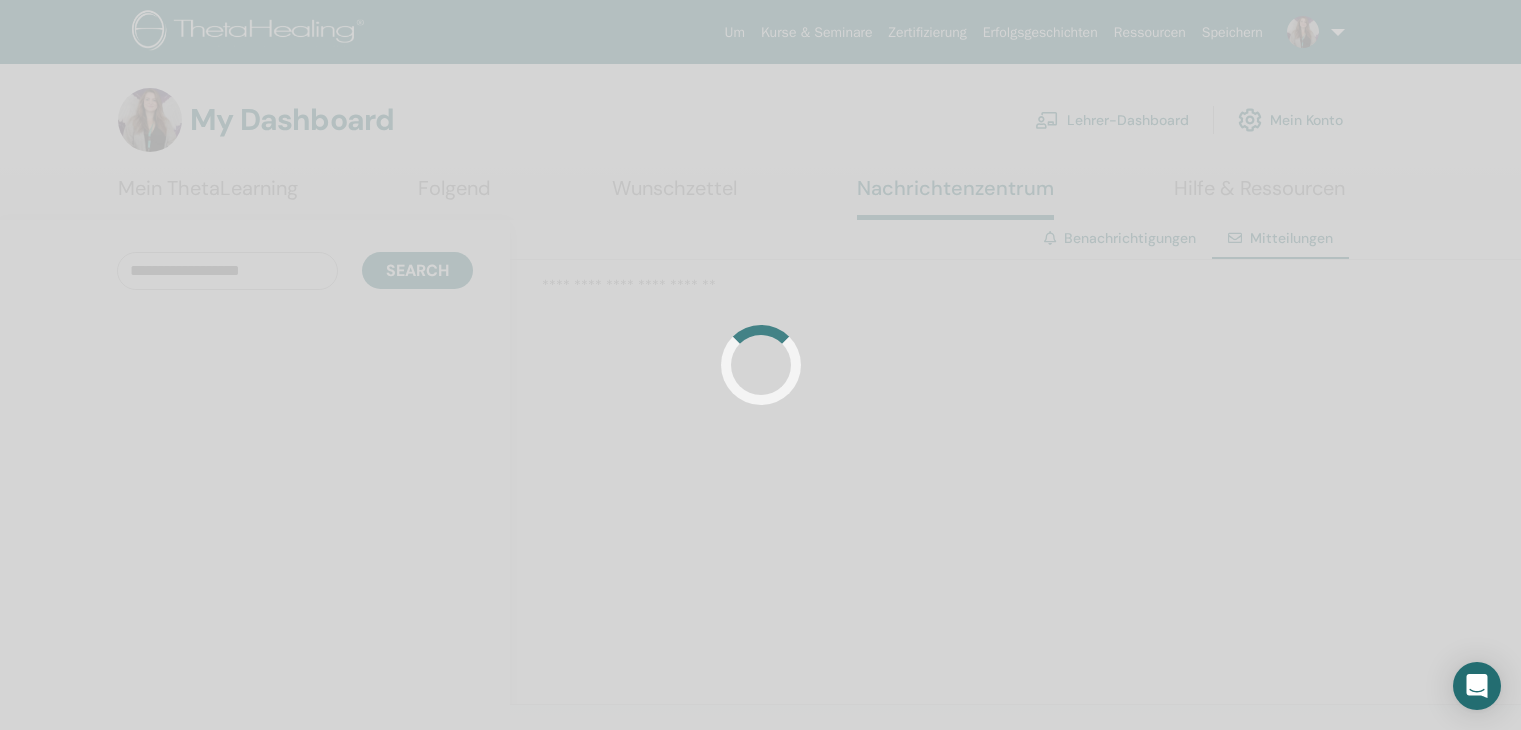 scroll, scrollTop: 0, scrollLeft: 0, axis: both 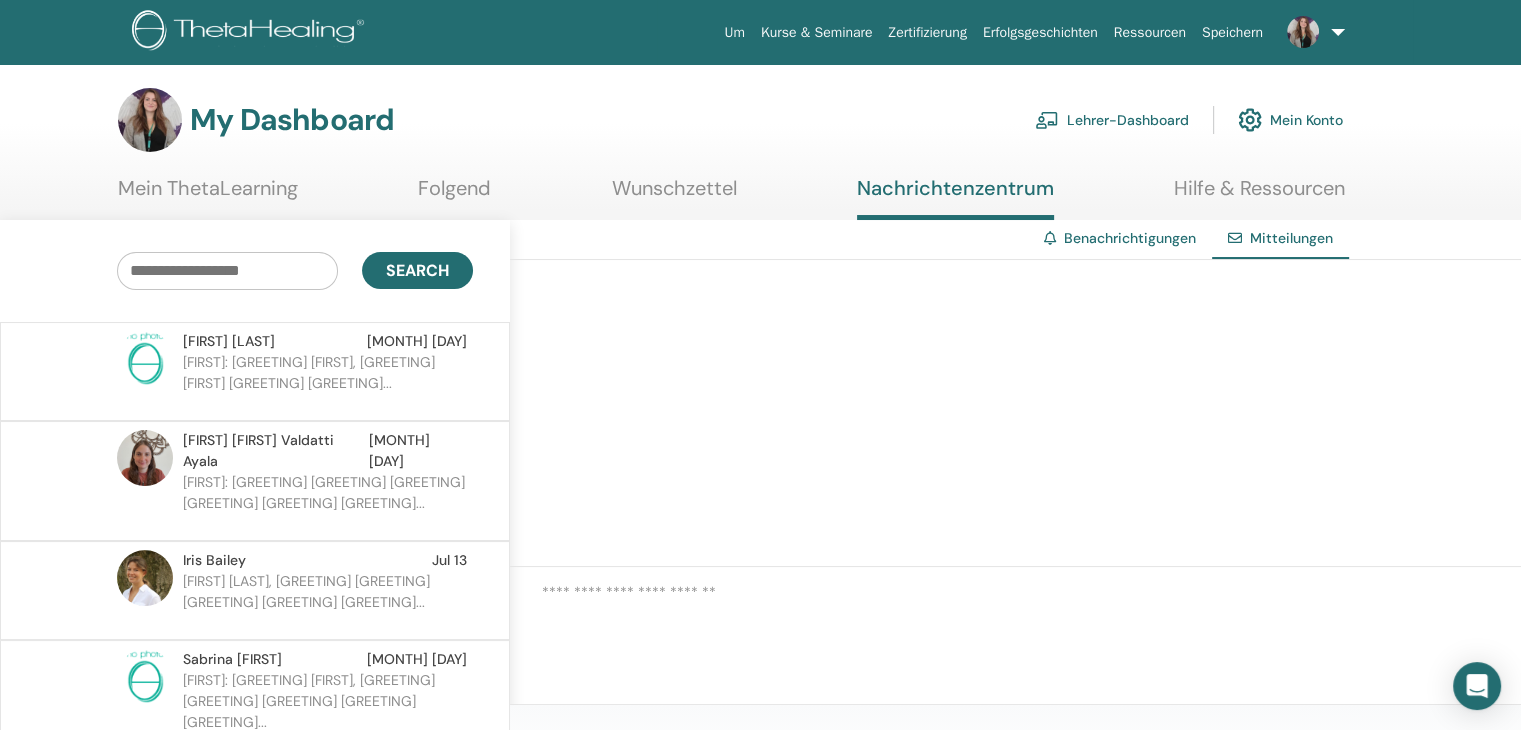 click on "Benachrichtigungen" at bounding box center [1120, 238] 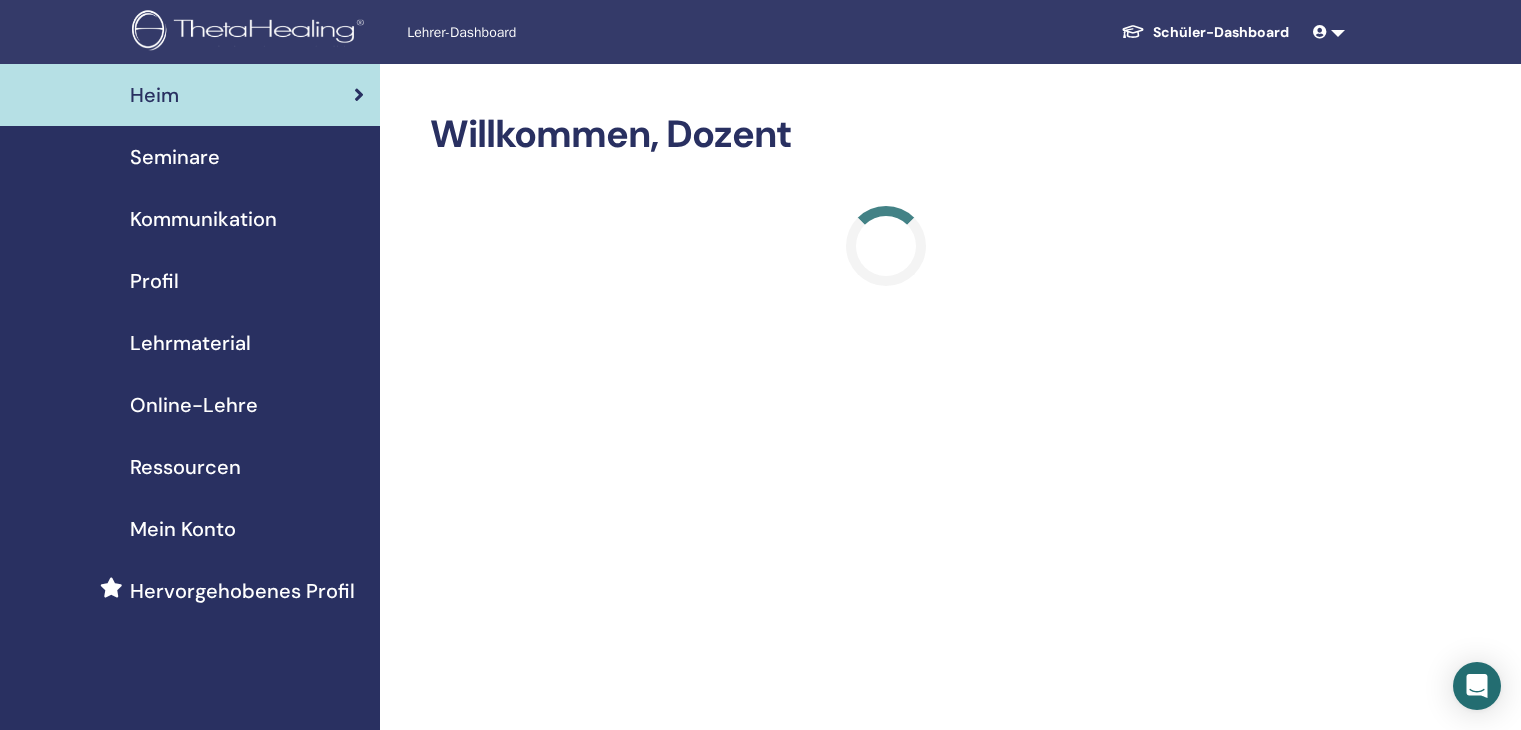 scroll, scrollTop: 0, scrollLeft: 0, axis: both 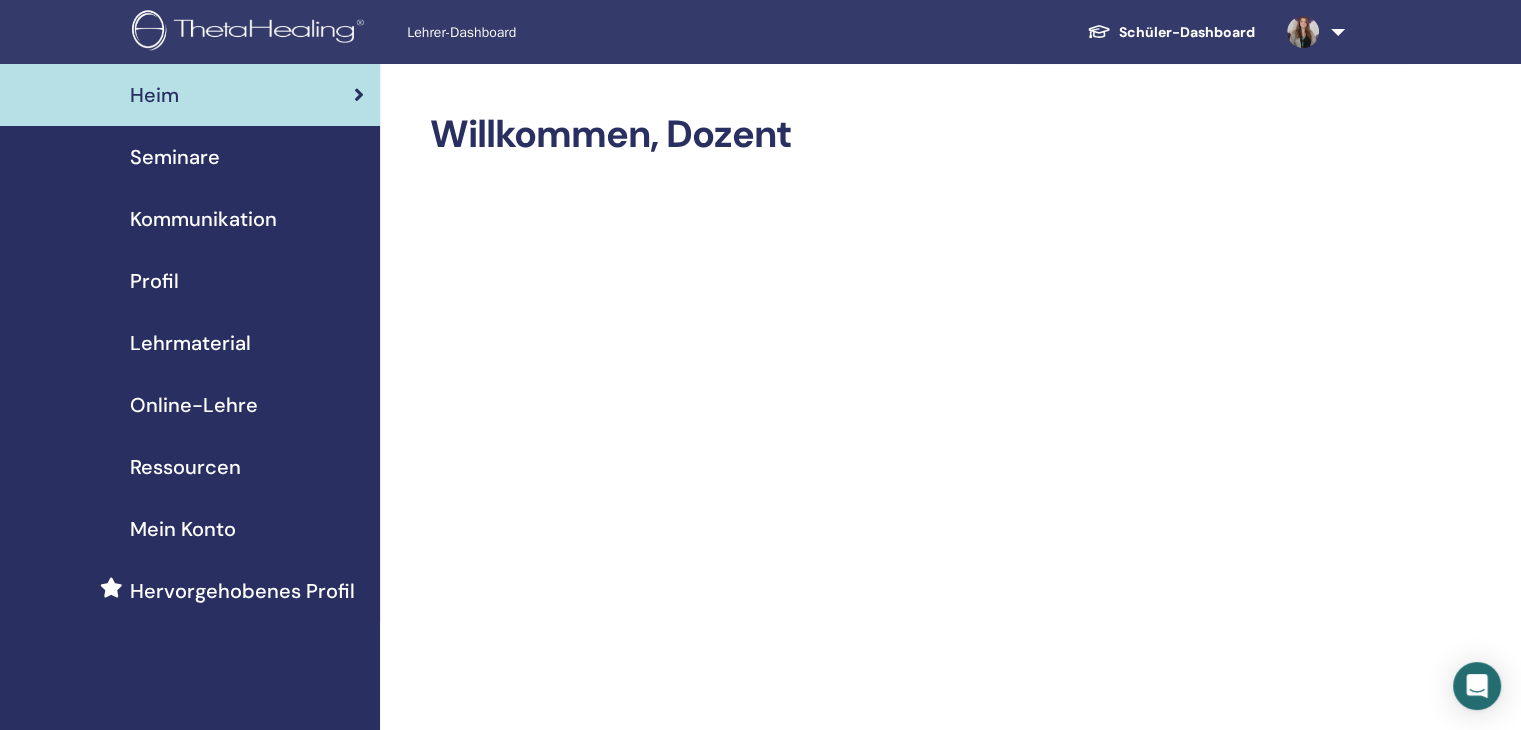 click on "Seminare" at bounding box center [190, 157] 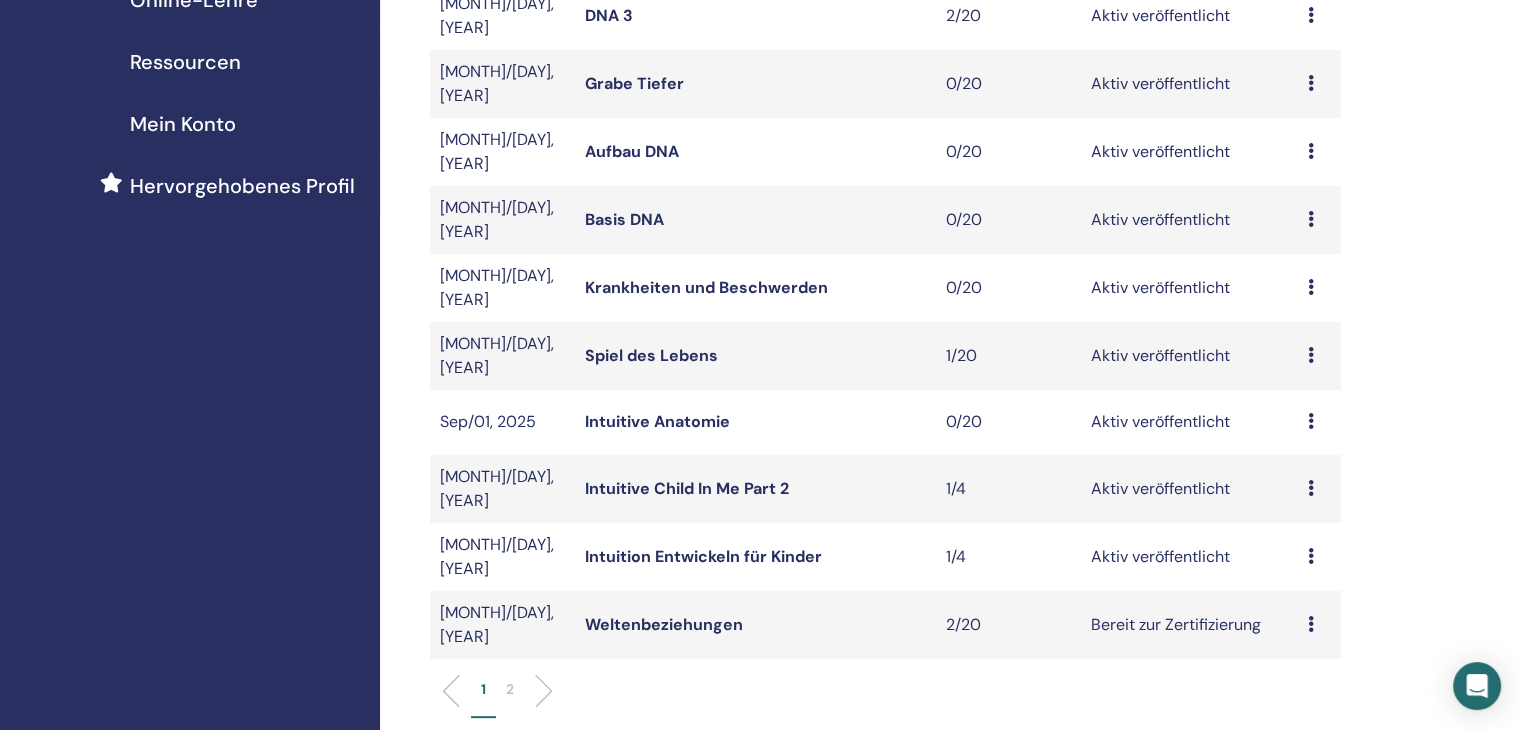 scroll, scrollTop: 500, scrollLeft: 0, axis: vertical 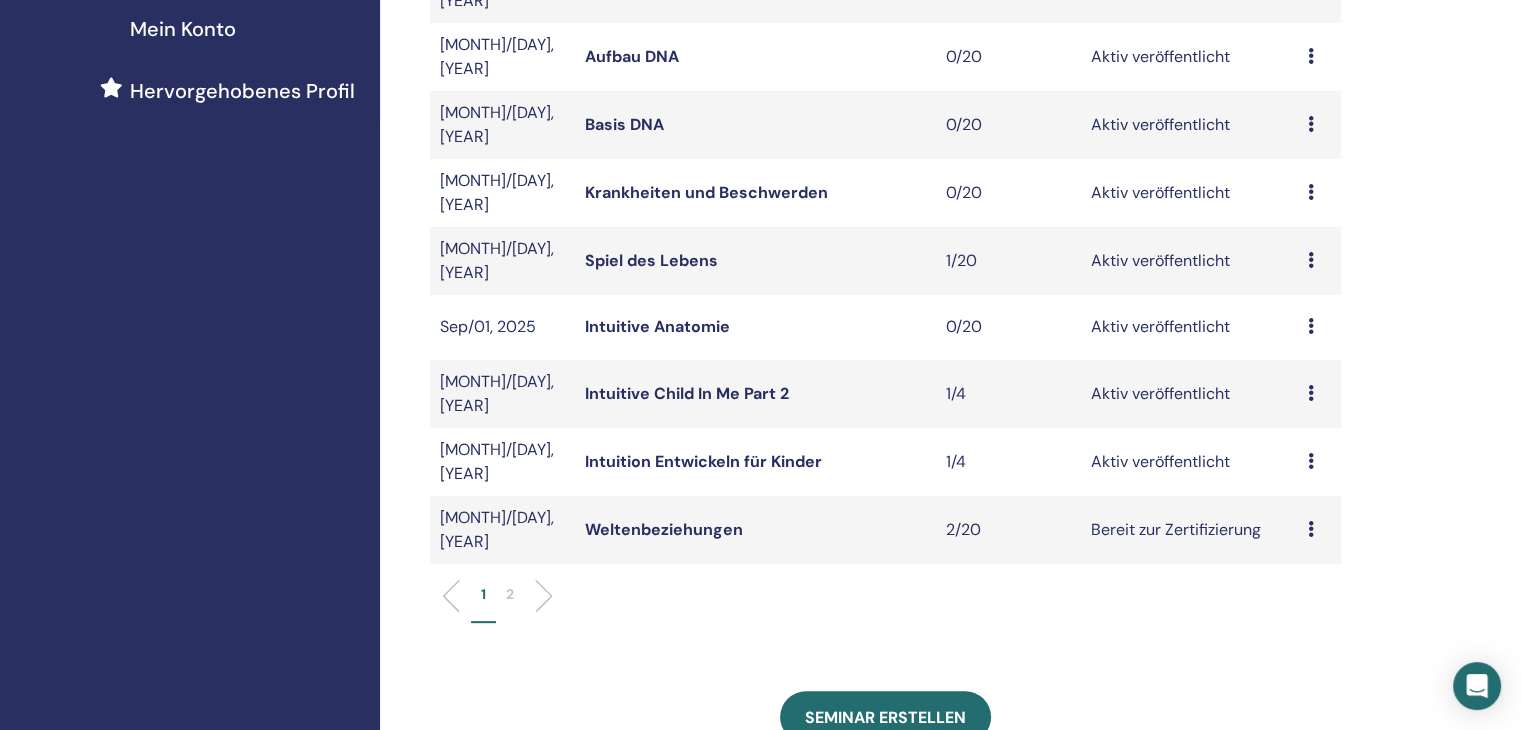 click on "2" at bounding box center [510, 594] 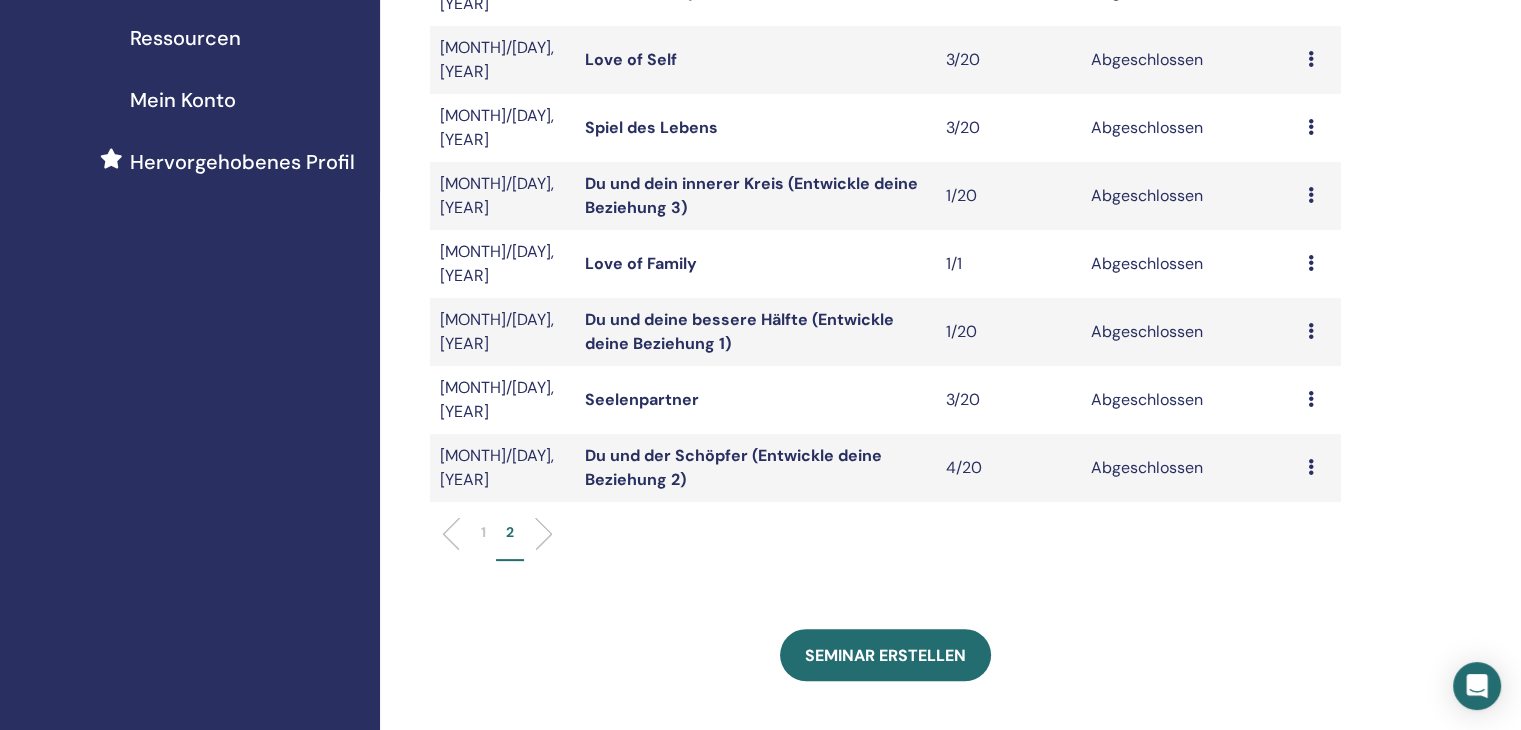 scroll, scrollTop: 300, scrollLeft: 0, axis: vertical 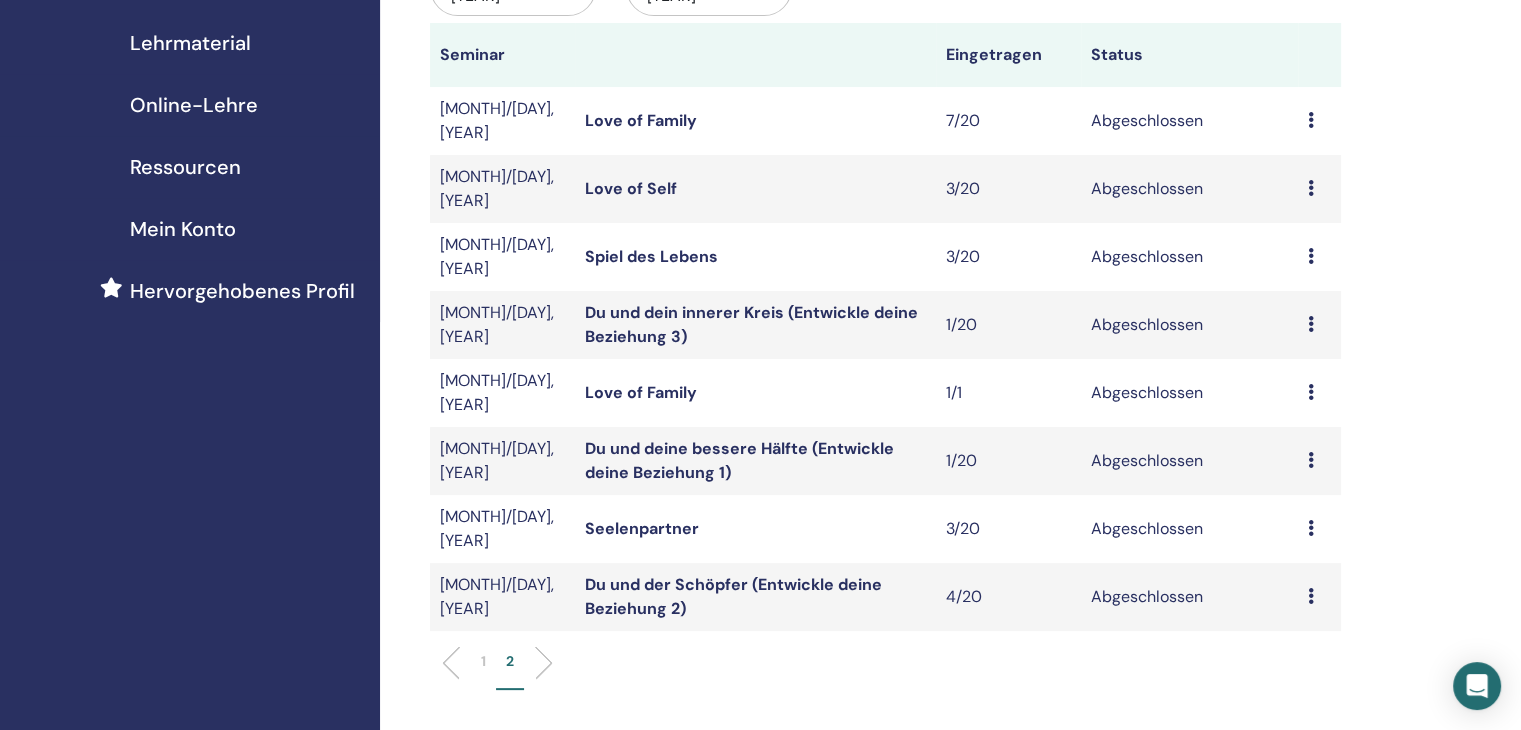 click on "Spiel des Lebens" at bounding box center (651, 256) 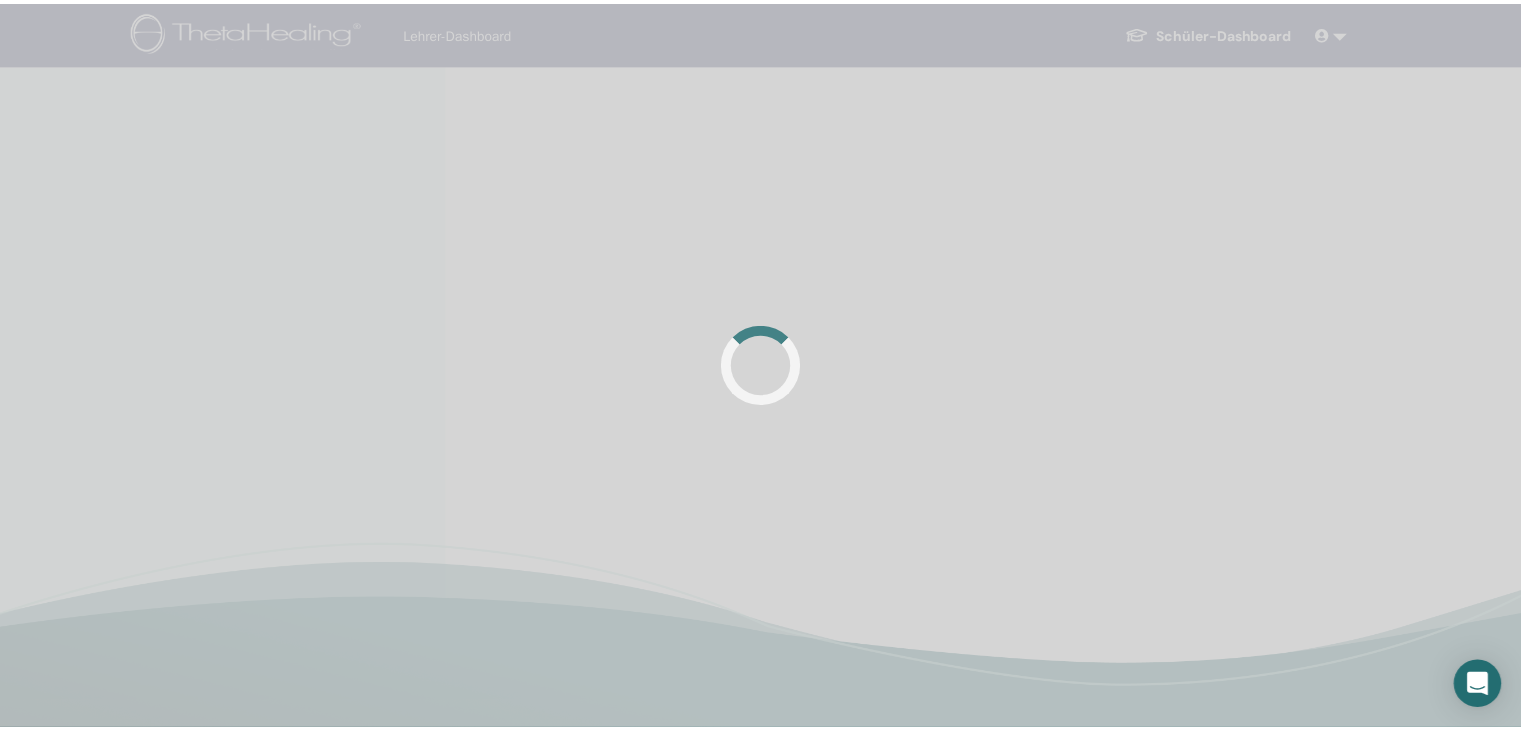 scroll, scrollTop: 0, scrollLeft: 0, axis: both 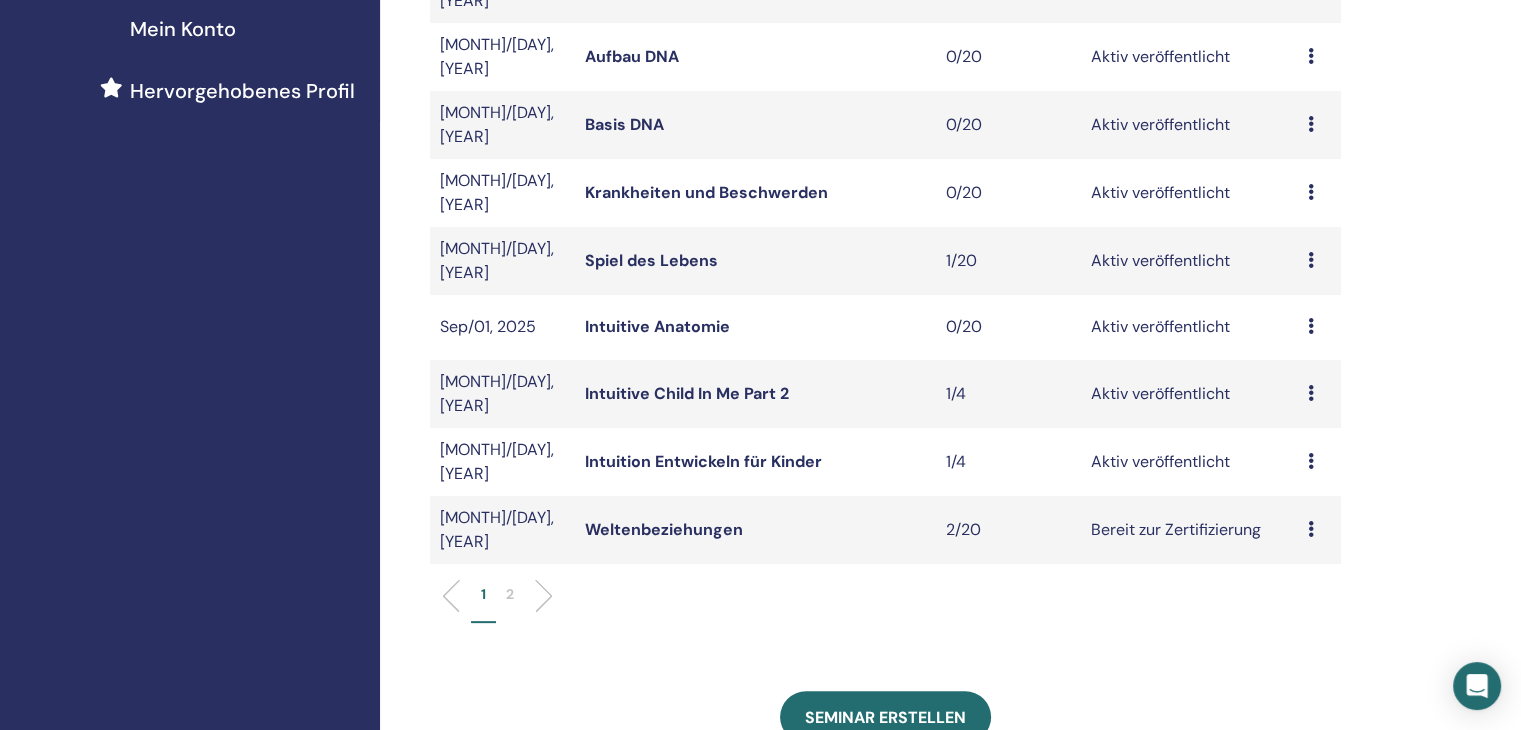 click on "2" at bounding box center (510, 594) 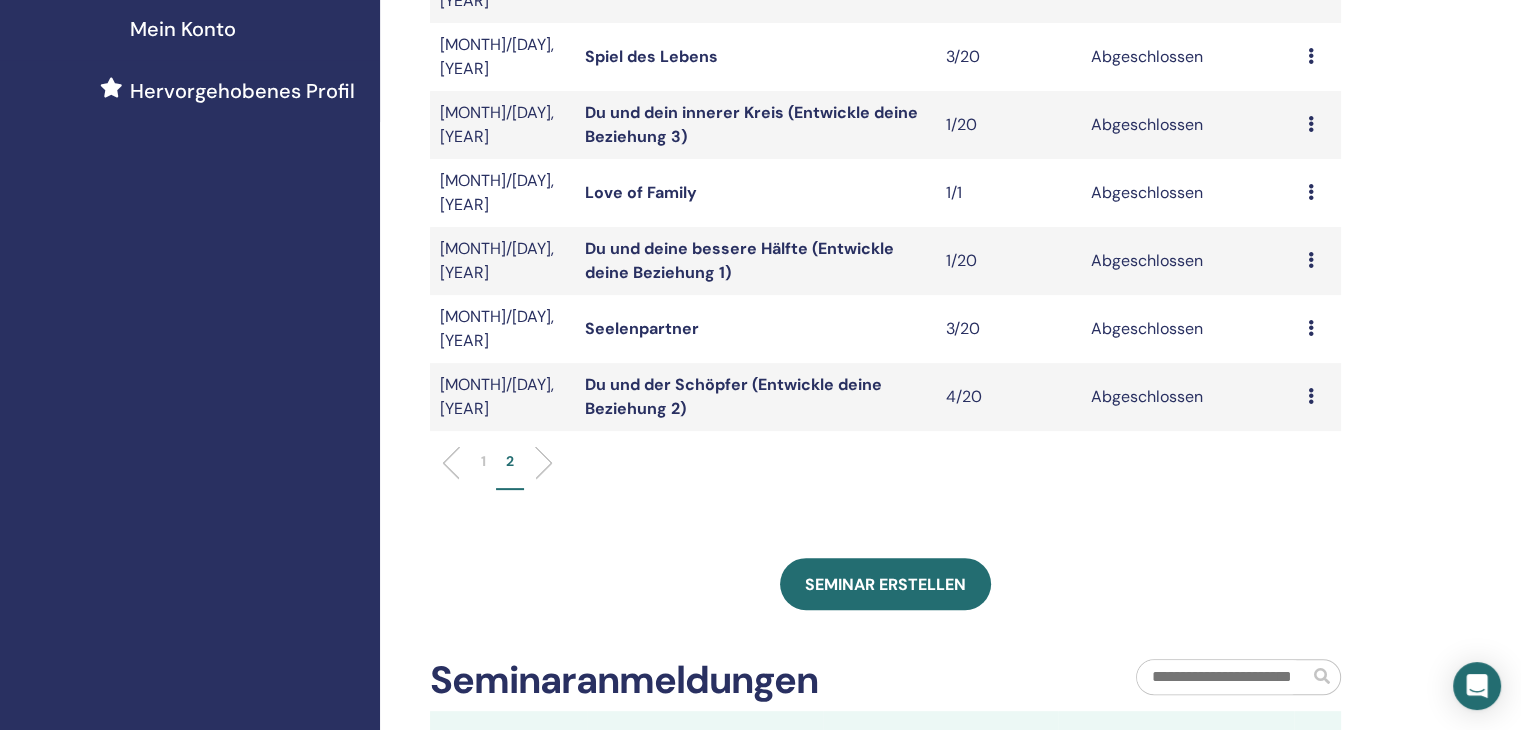 click on "Du und dein innerer Kreis (Entwickle deine Beziehung 3)" at bounding box center [751, 124] 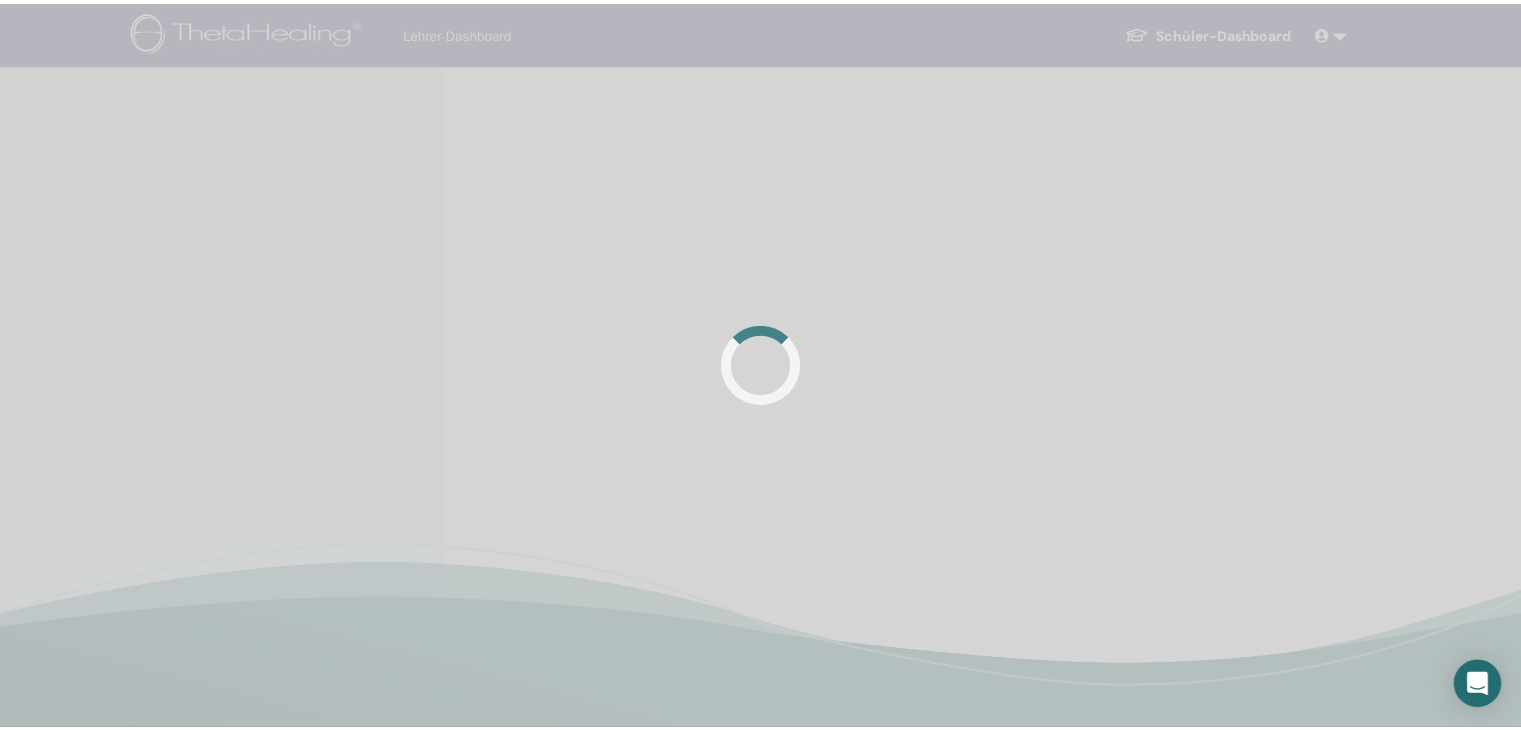 scroll, scrollTop: 0, scrollLeft: 0, axis: both 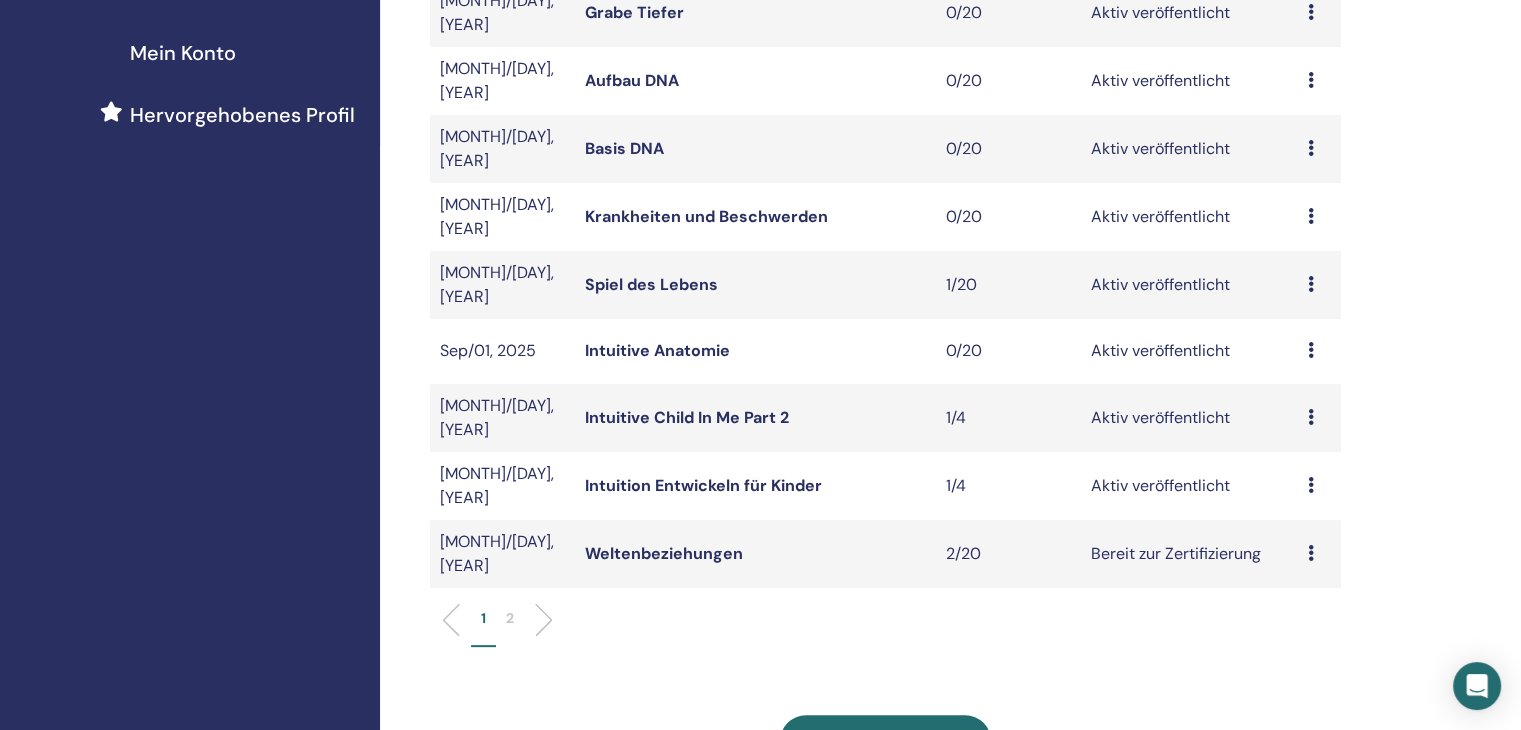click on "2" at bounding box center (510, 618) 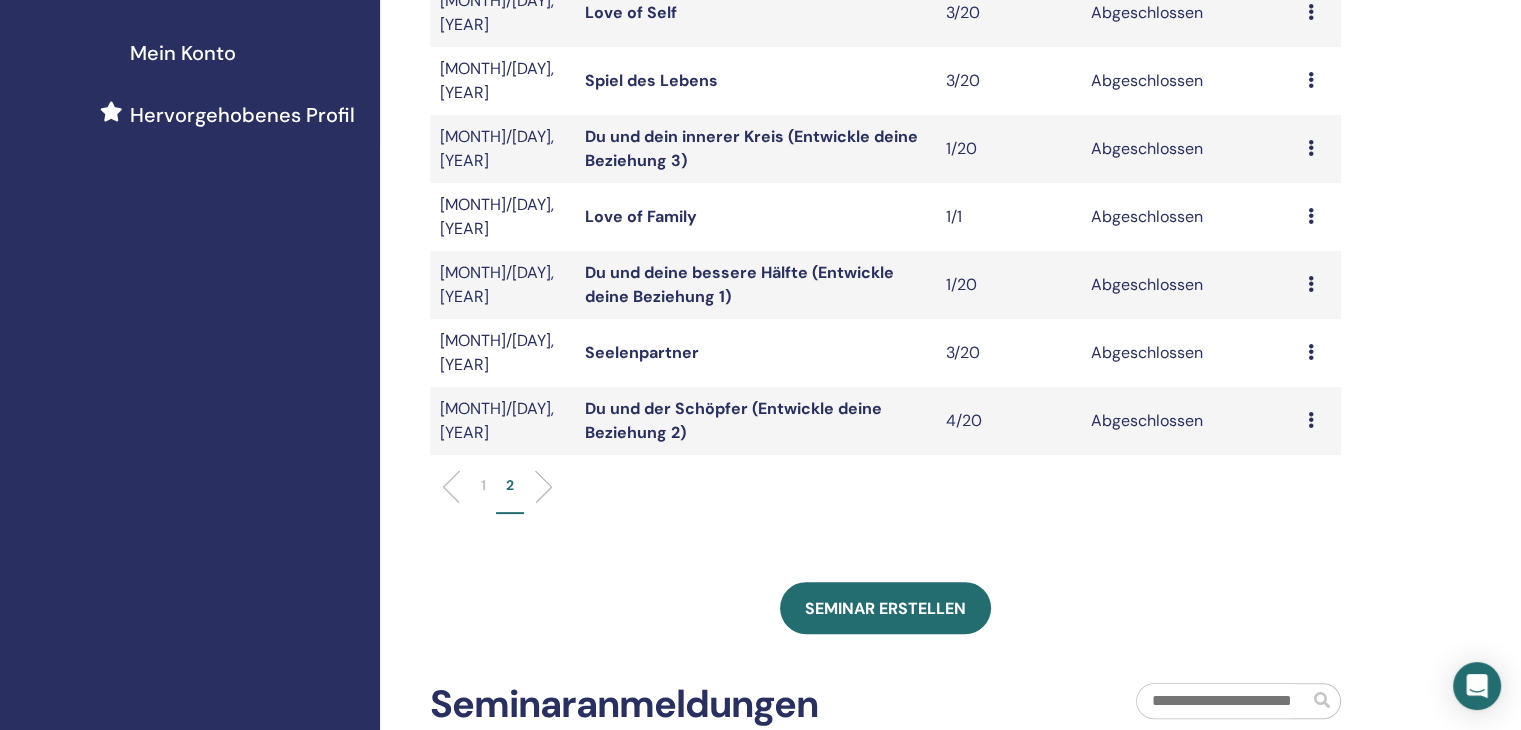 click on "Du und der Schöpfer (Entwickle deine Beziehung 2)" at bounding box center [733, 420] 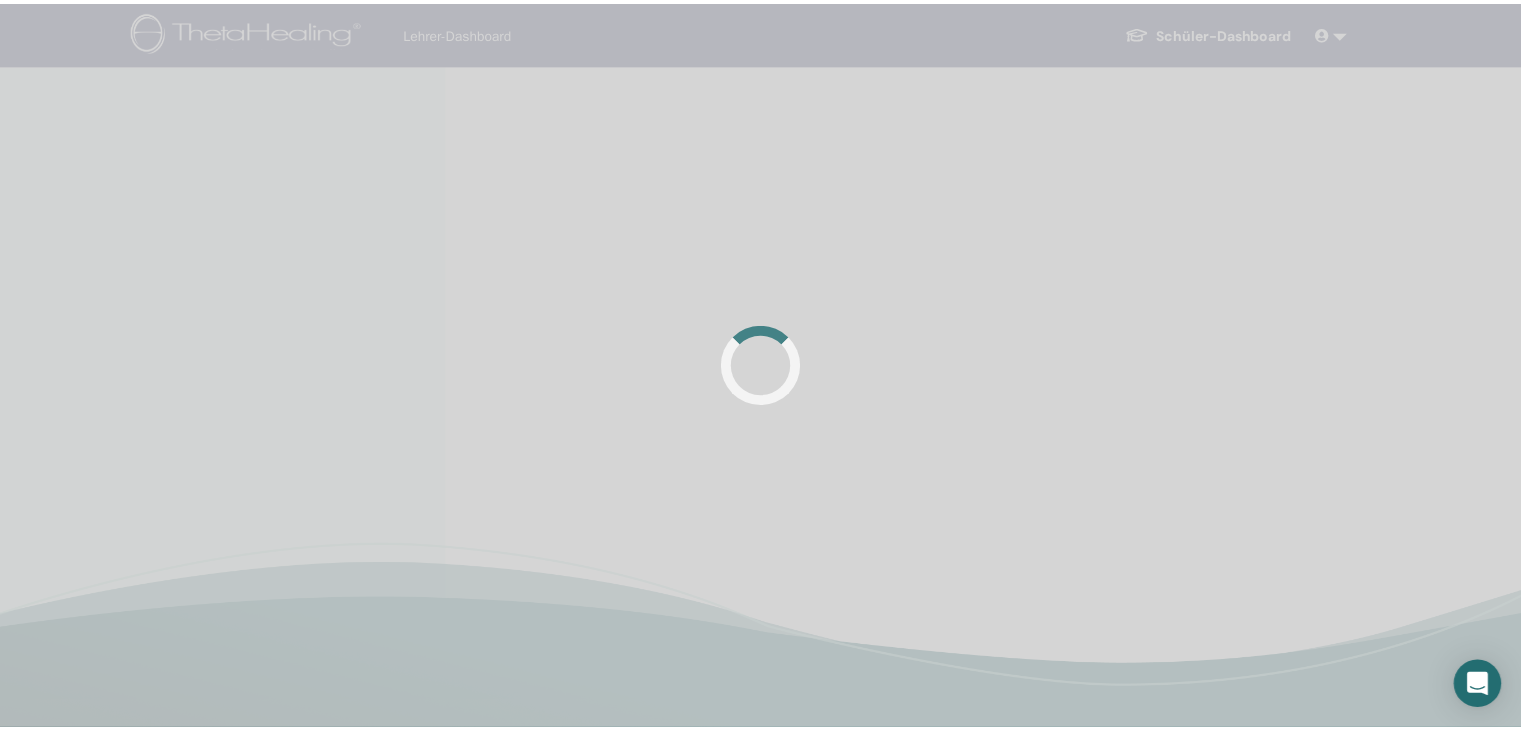 scroll, scrollTop: 0, scrollLeft: 0, axis: both 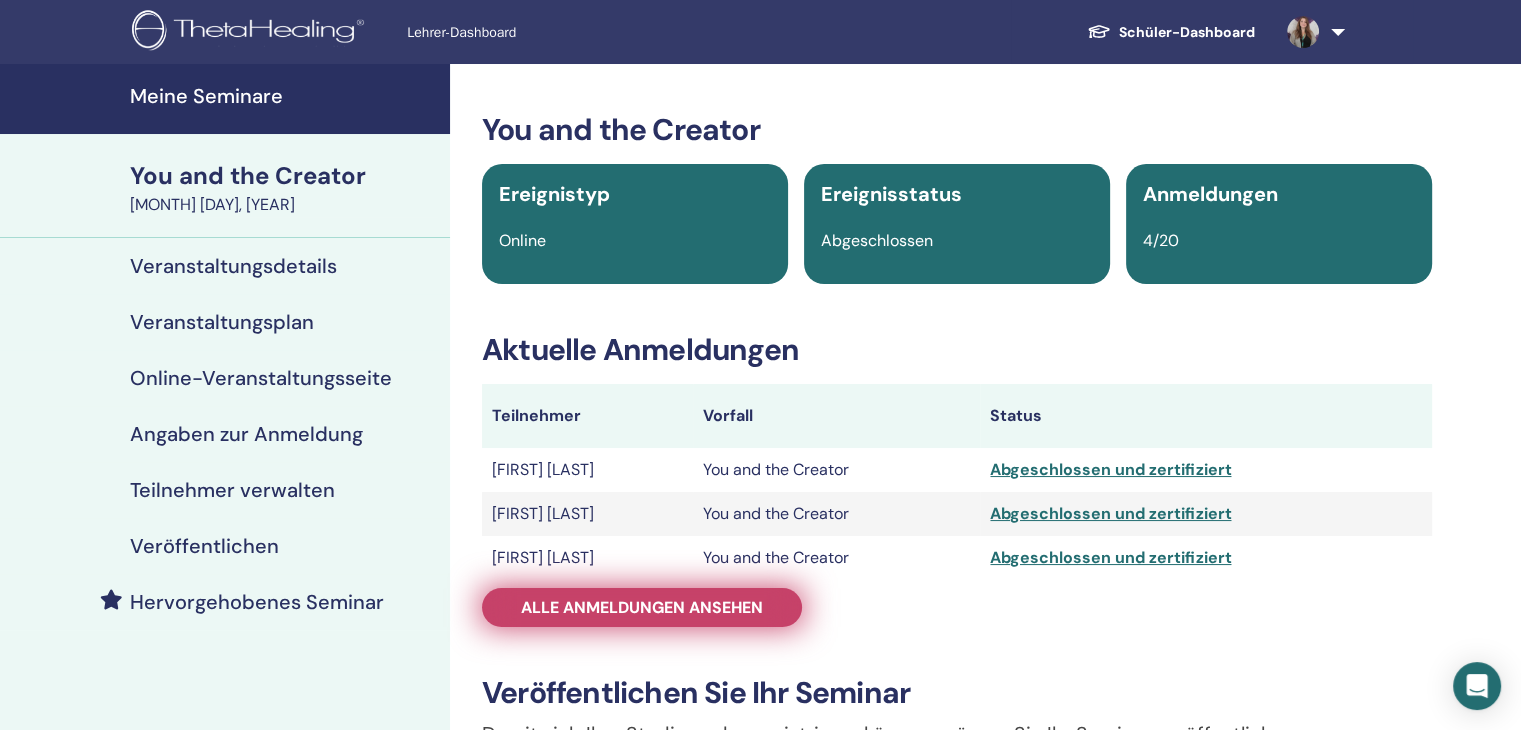 click on "Alle Anmeldungen ansehen" at bounding box center [642, 607] 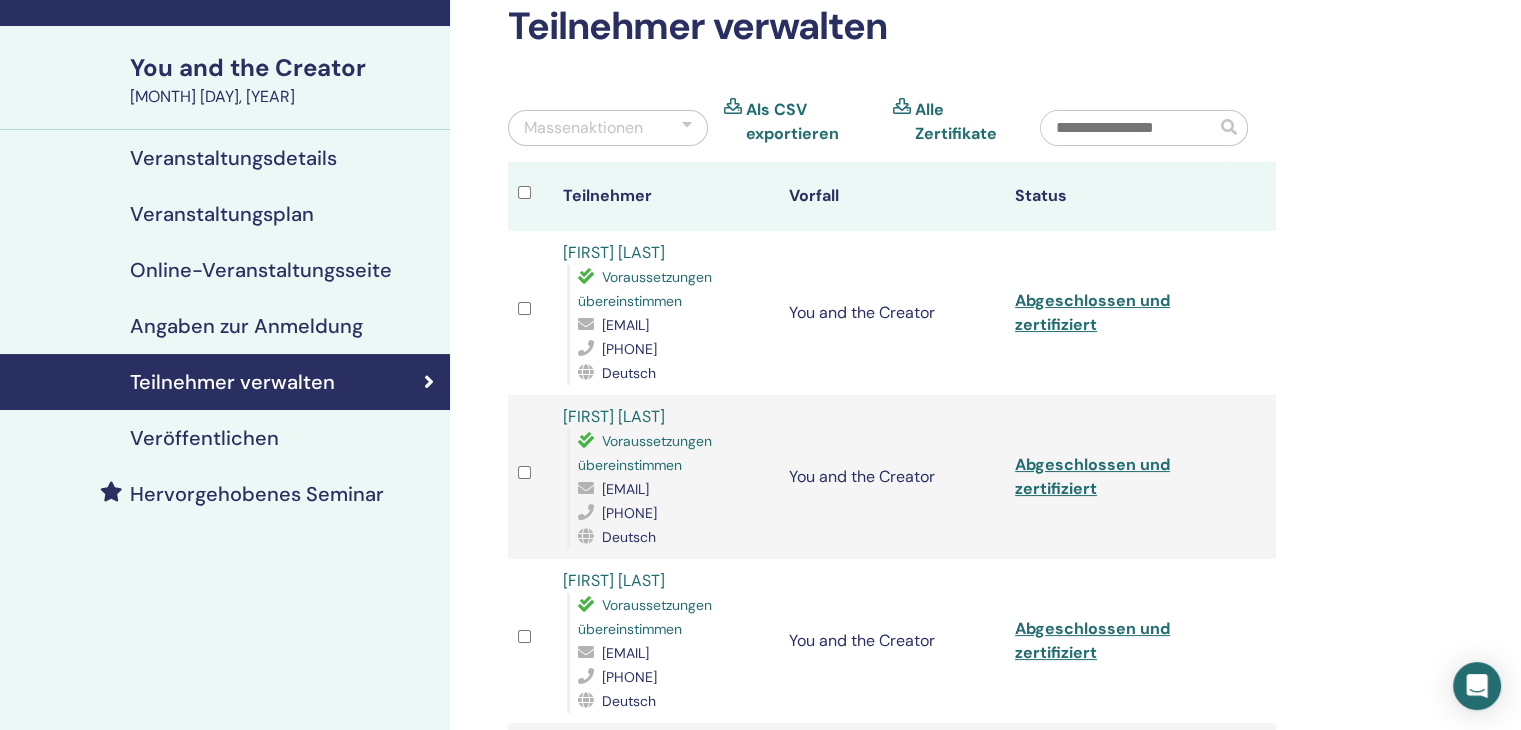scroll, scrollTop: 100, scrollLeft: 0, axis: vertical 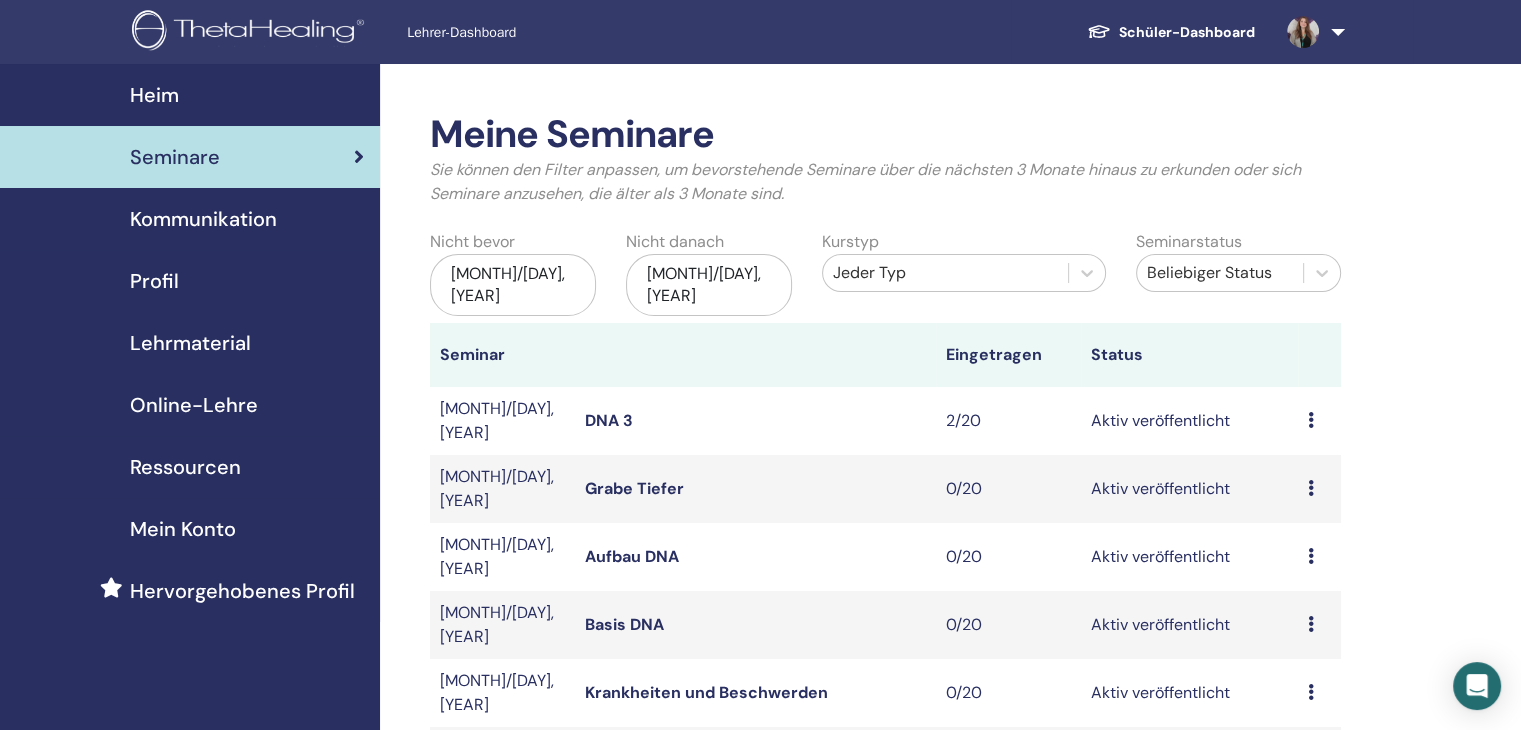 click on "[MONTH]/[DAY], [YEAR]" at bounding box center (513, 285) 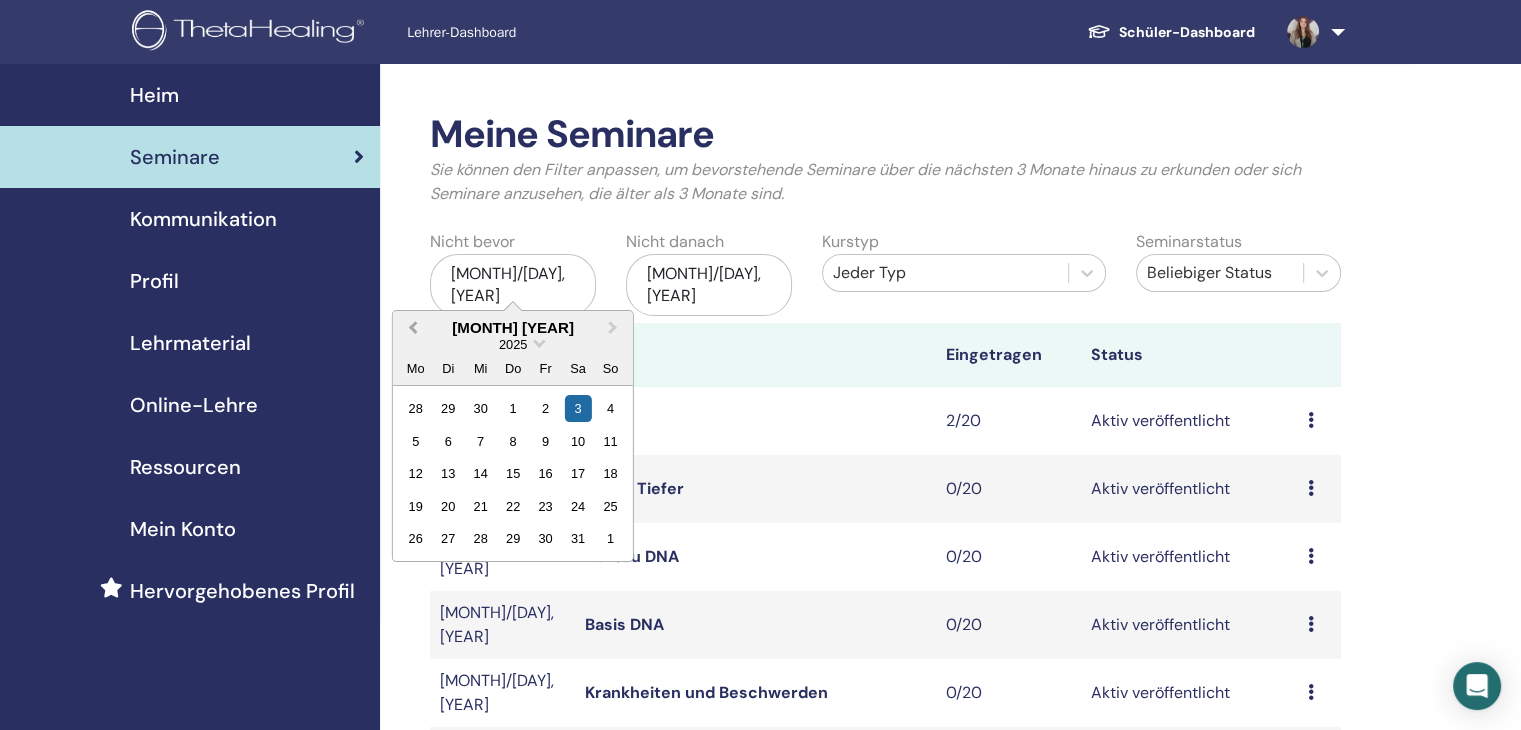 click on "Previous Month" at bounding box center [413, 327] 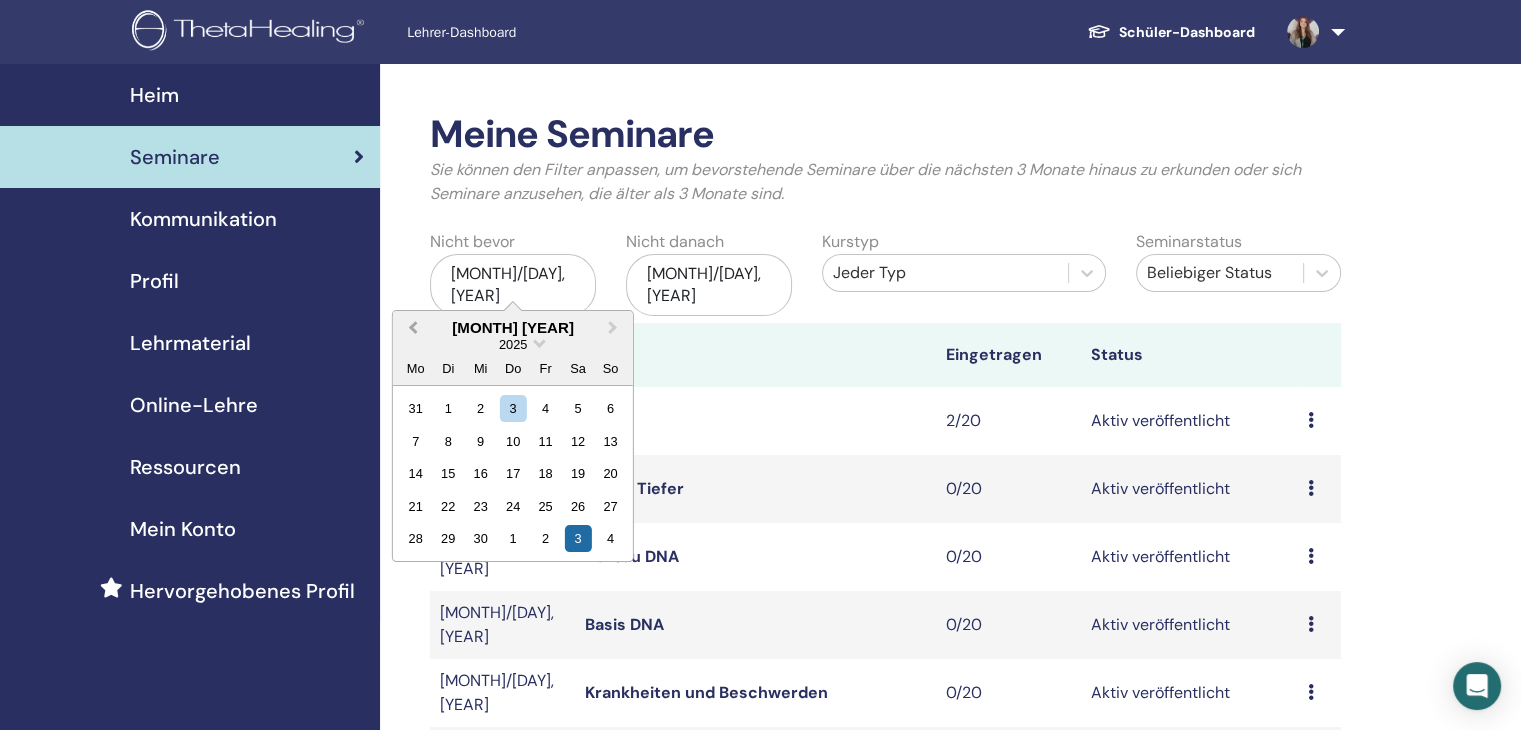 click on "Previous Month" at bounding box center (413, 327) 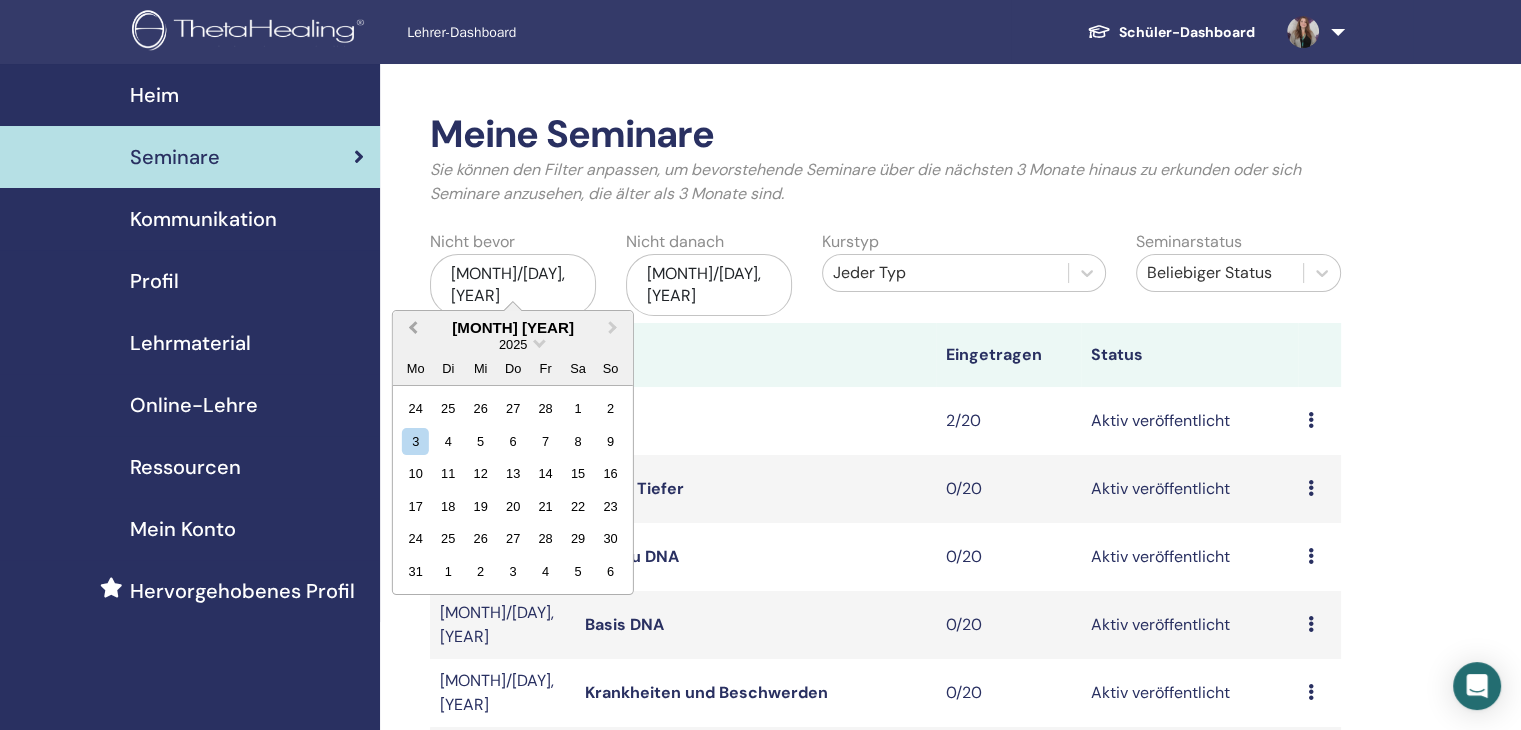click on "Previous Month" at bounding box center (413, 327) 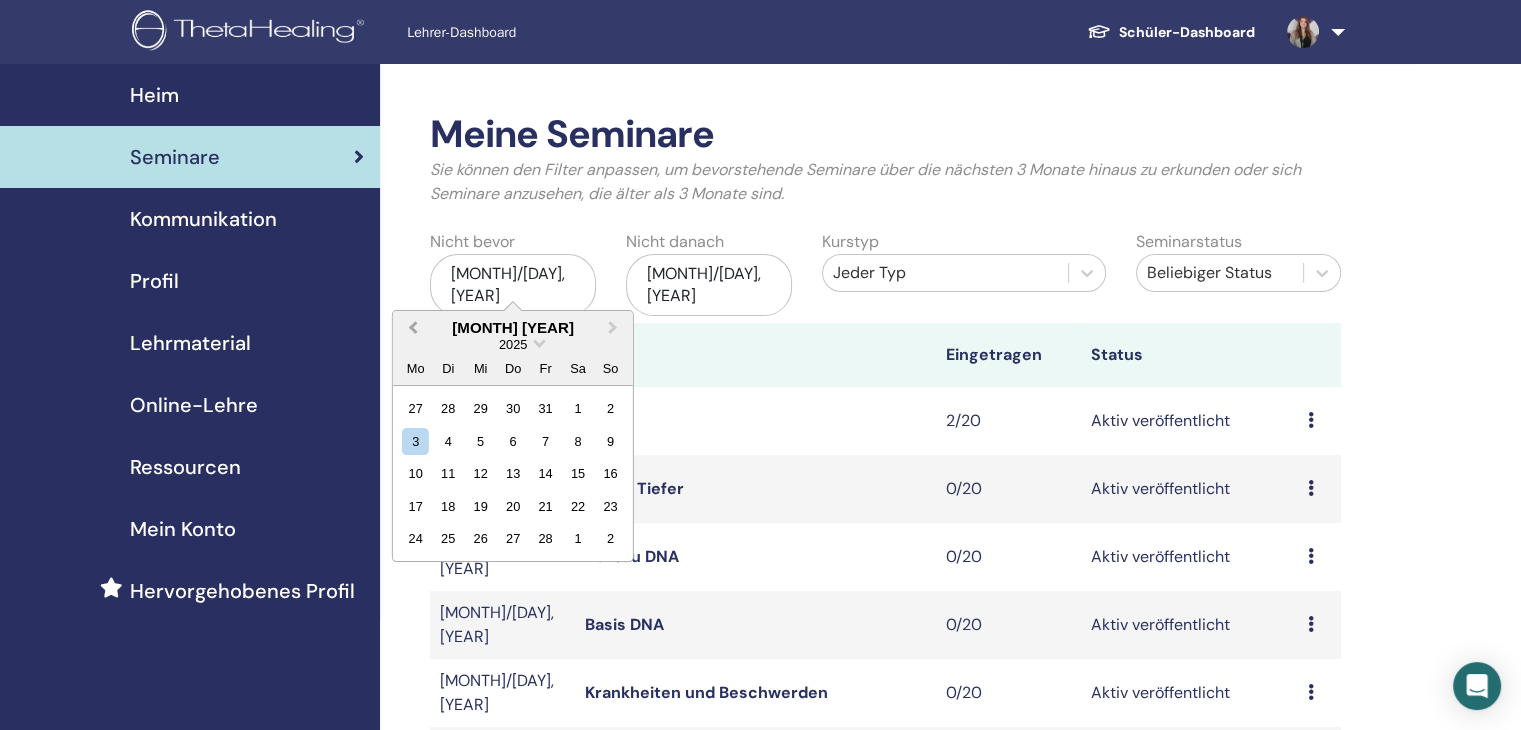 click on "Previous Month" at bounding box center [413, 327] 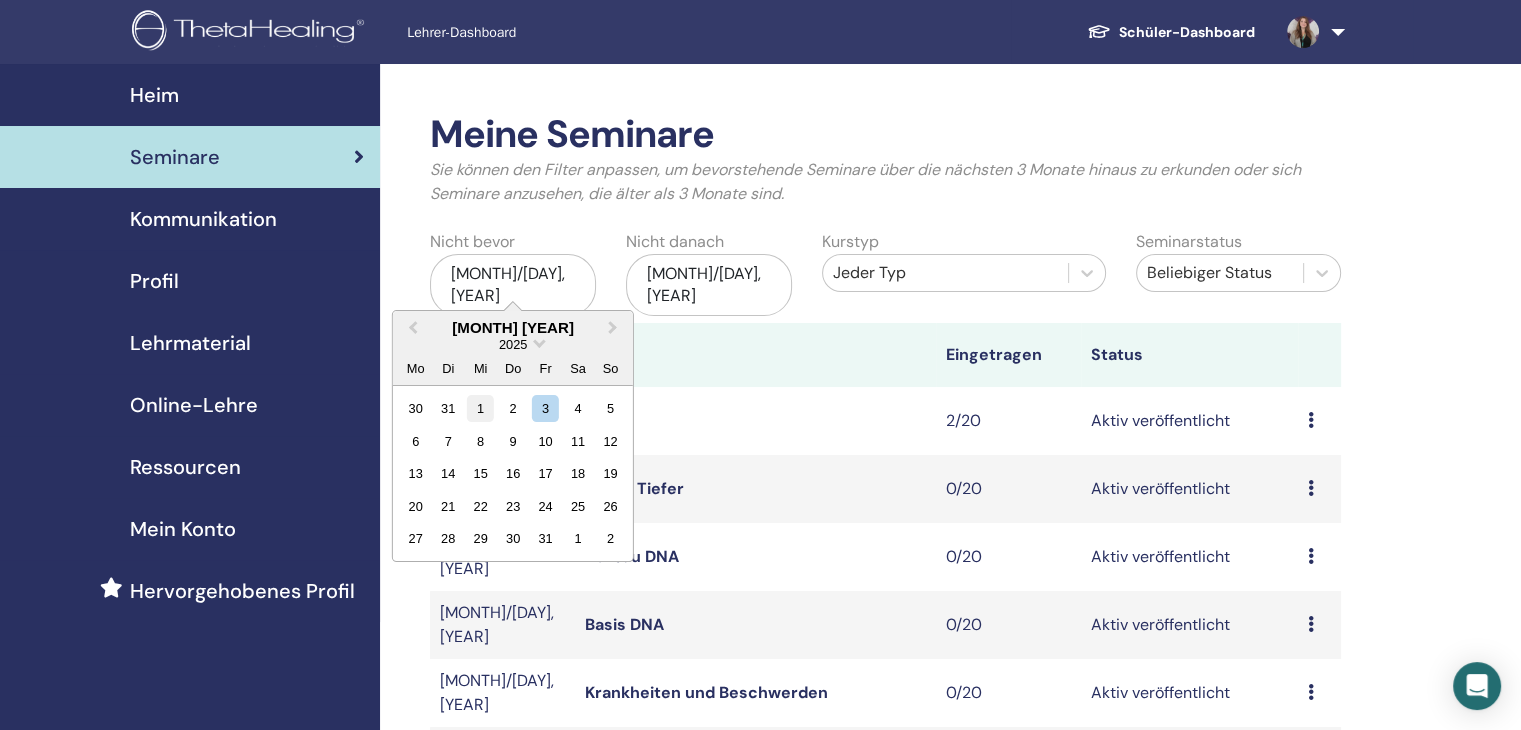 click on "1" at bounding box center [480, 408] 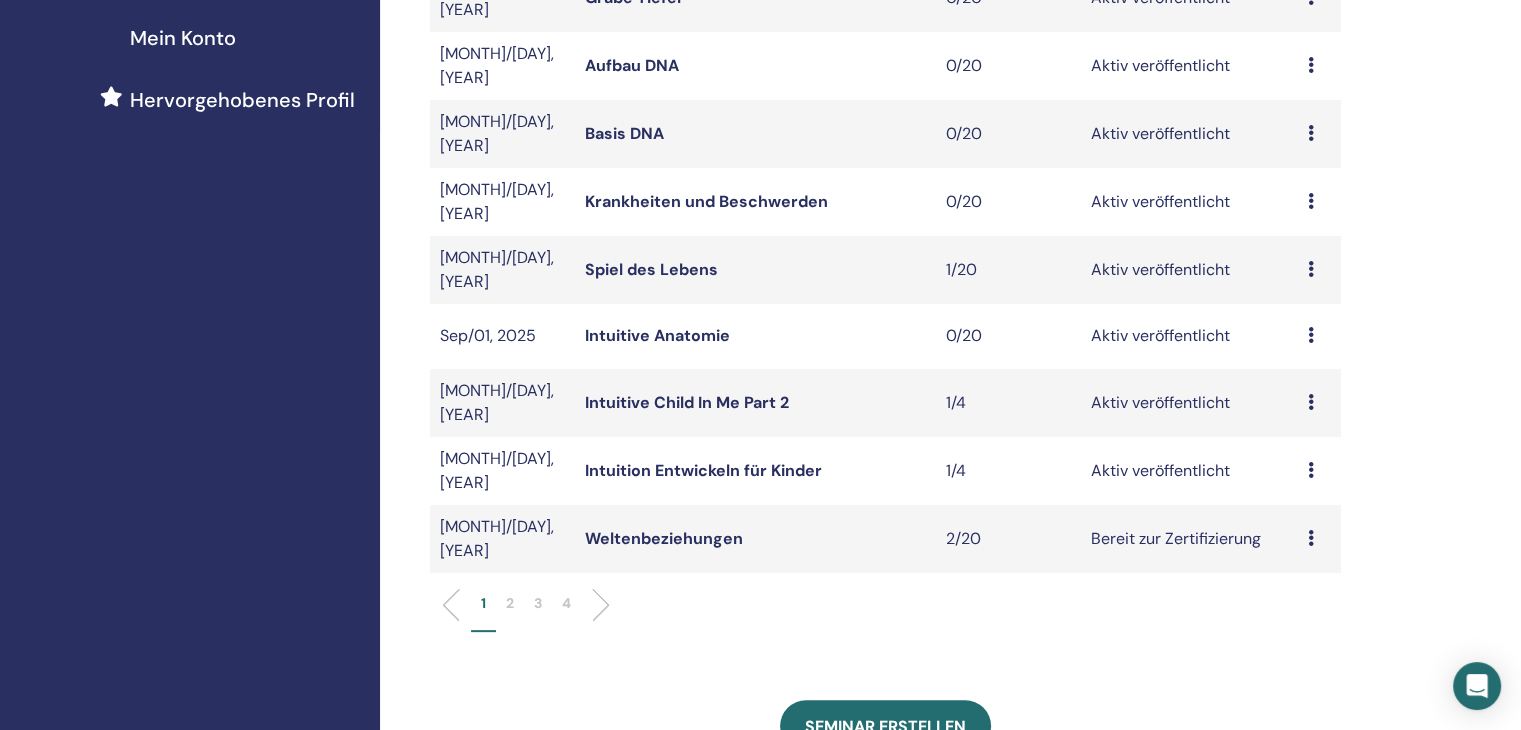 scroll, scrollTop: 500, scrollLeft: 0, axis: vertical 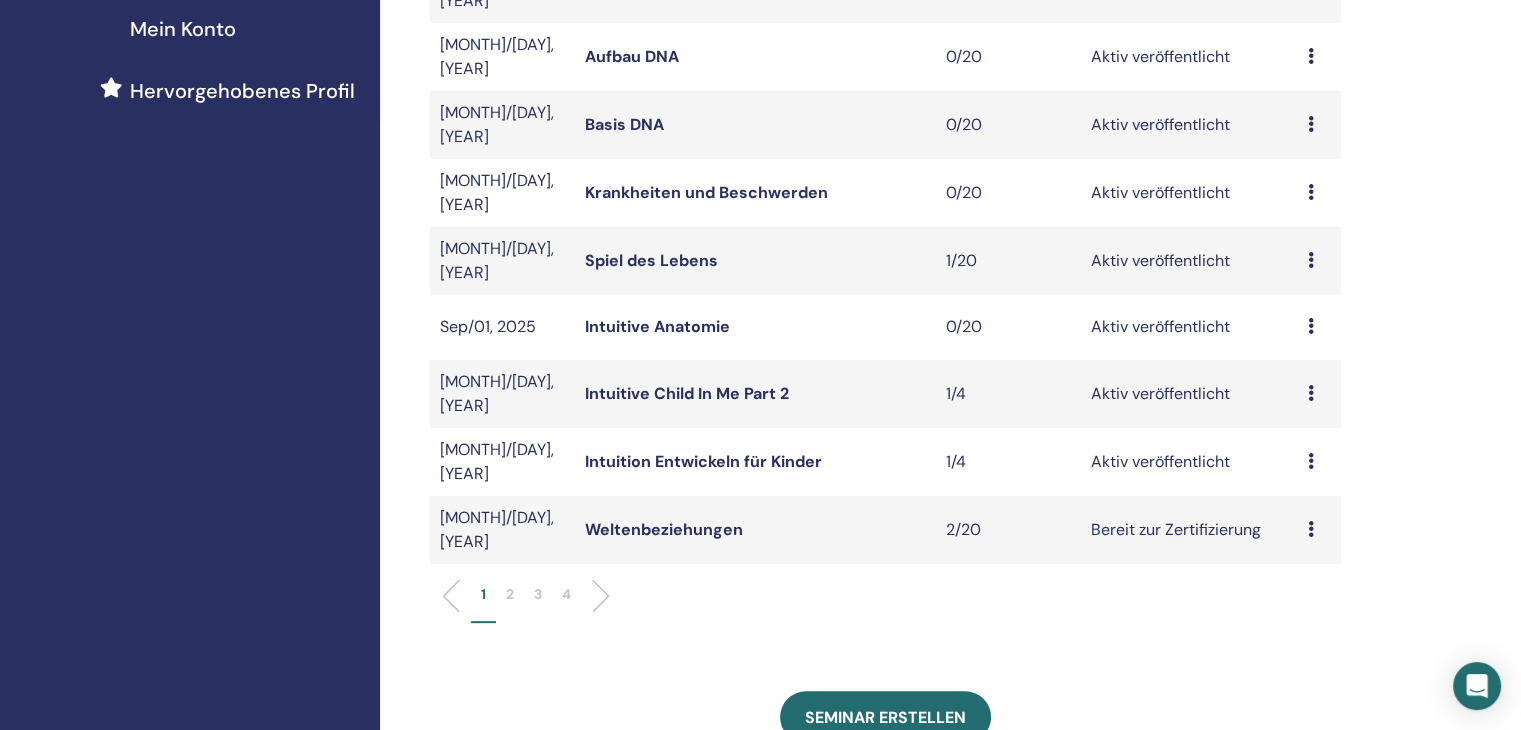 click on "4" at bounding box center [566, 594] 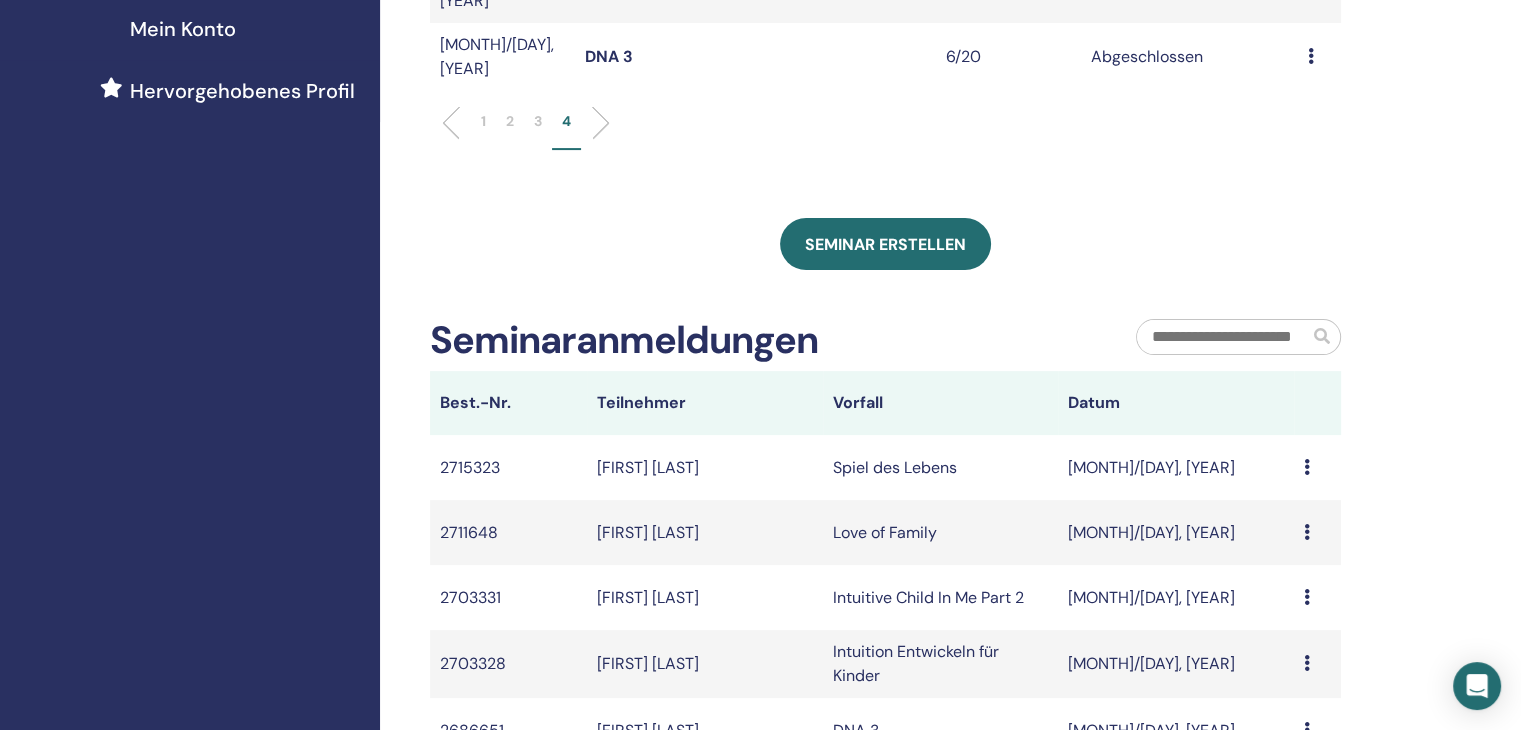 scroll, scrollTop: 92, scrollLeft: 0, axis: vertical 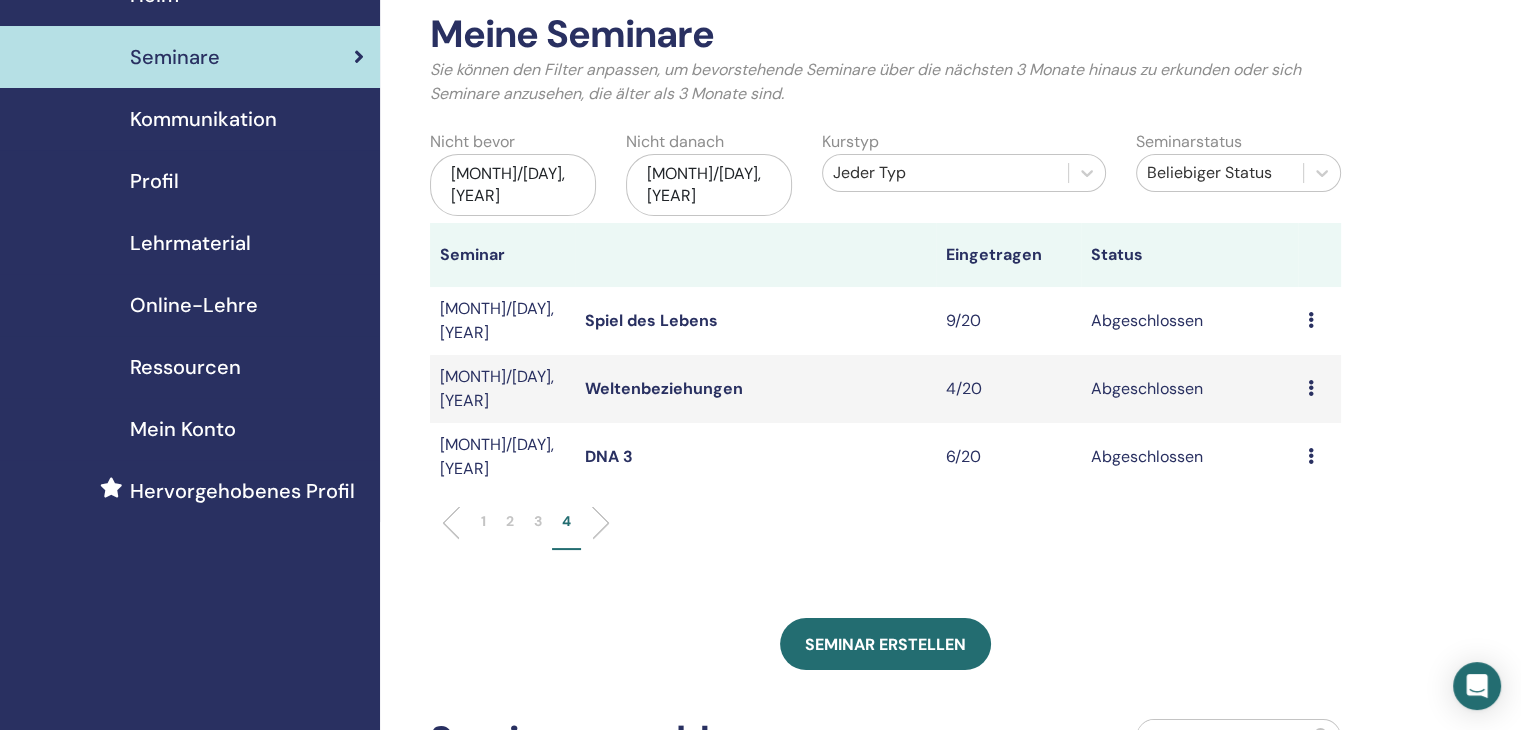 click on "Spiel des Lebens" at bounding box center (651, 320) 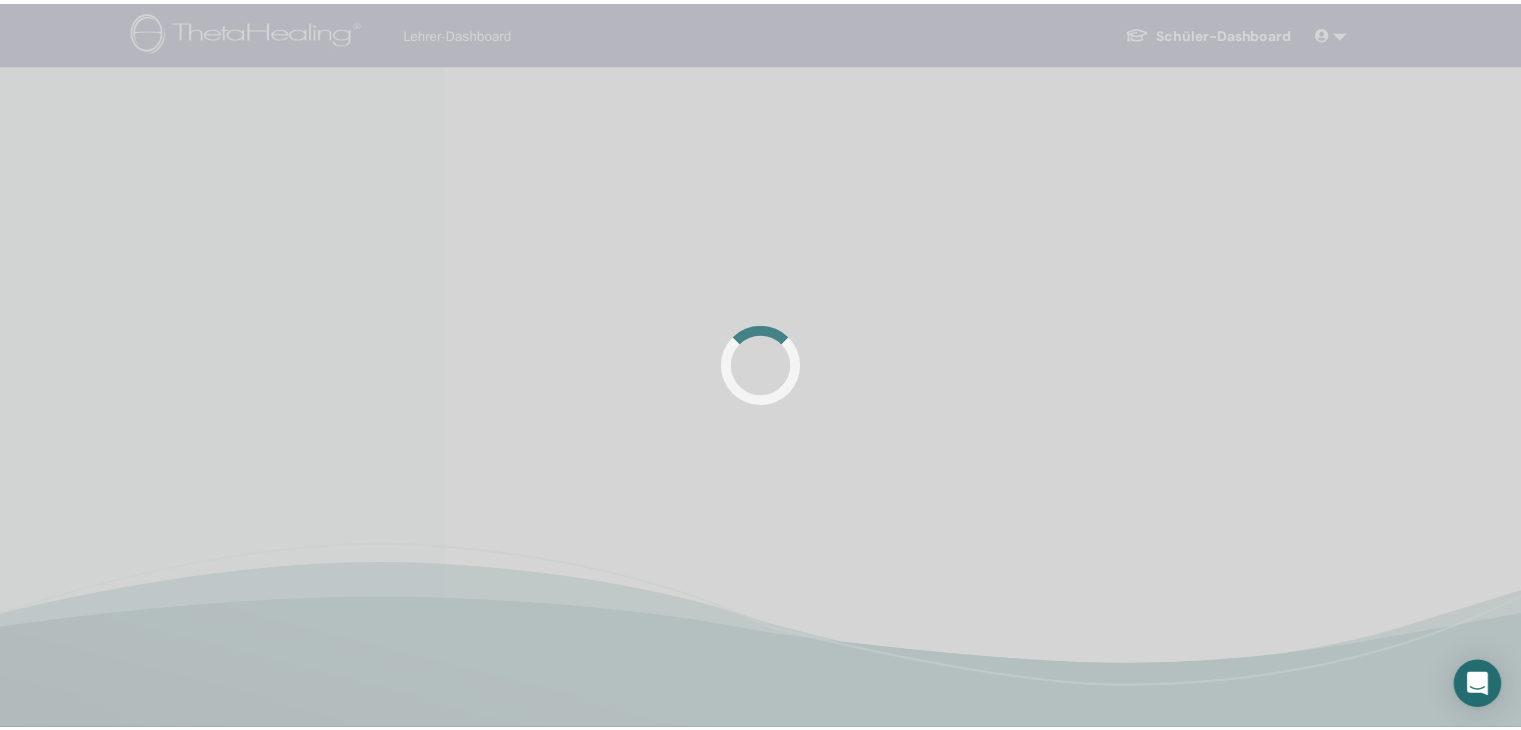 scroll, scrollTop: 0, scrollLeft: 0, axis: both 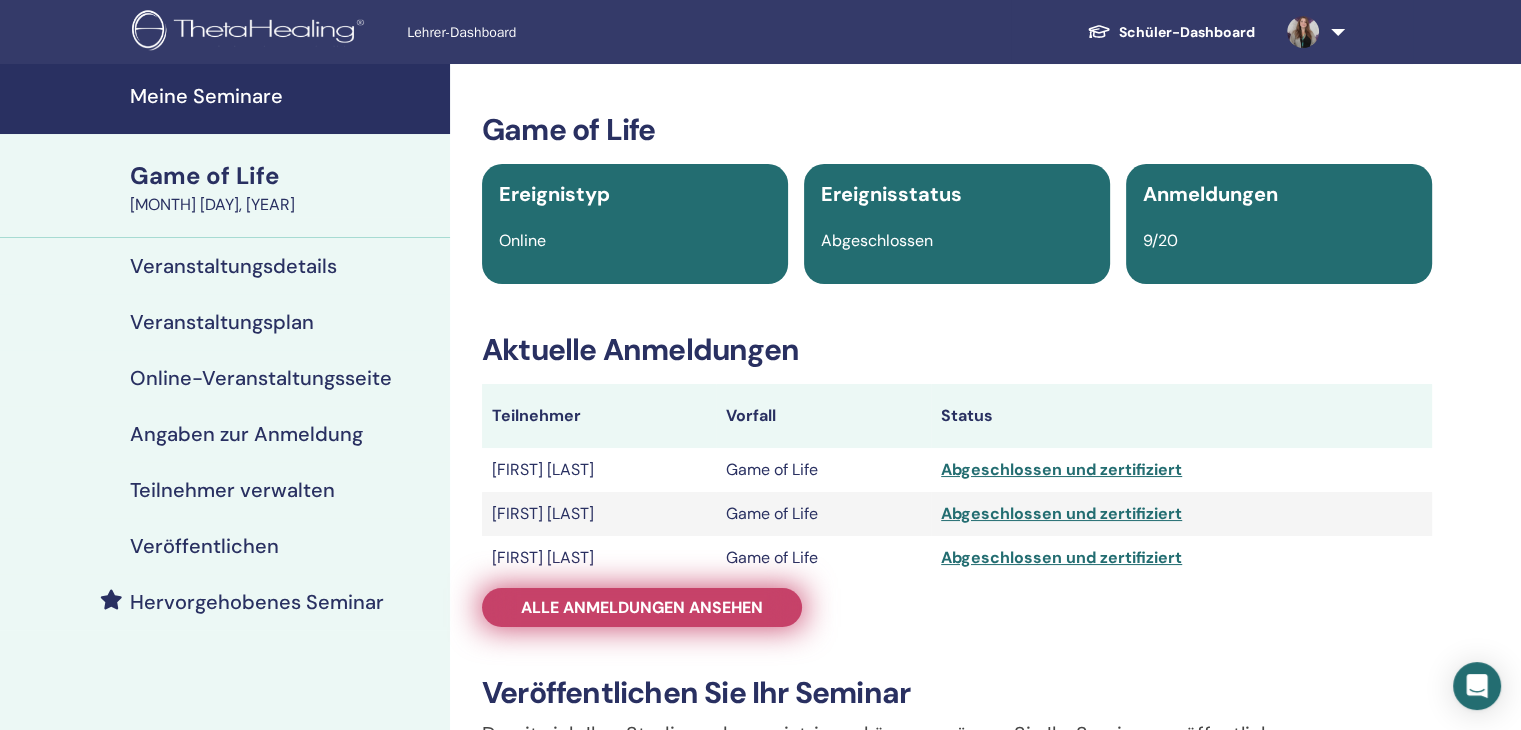 click on "Alle Anmeldungen ansehen" at bounding box center (642, 607) 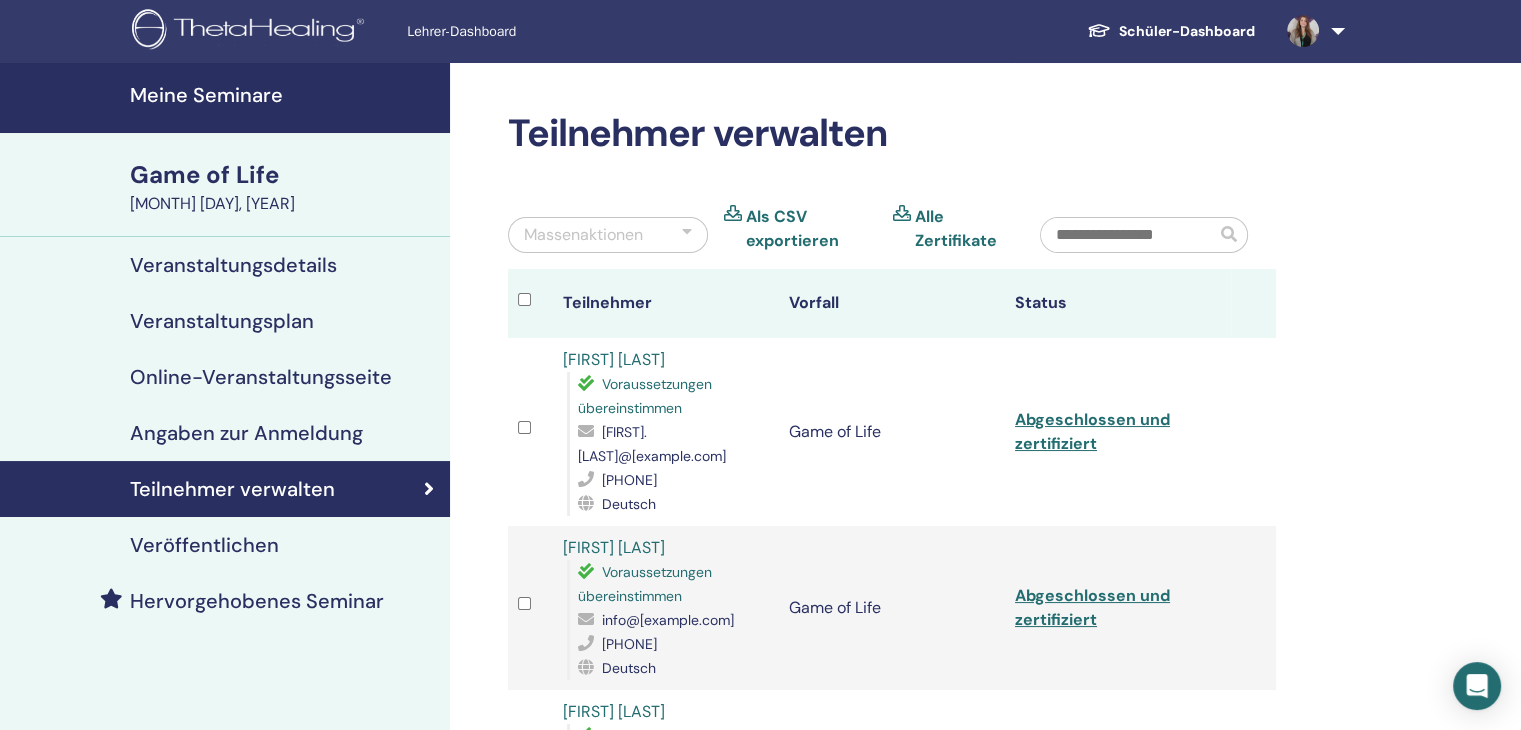 scroll, scrollTop: 0, scrollLeft: 0, axis: both 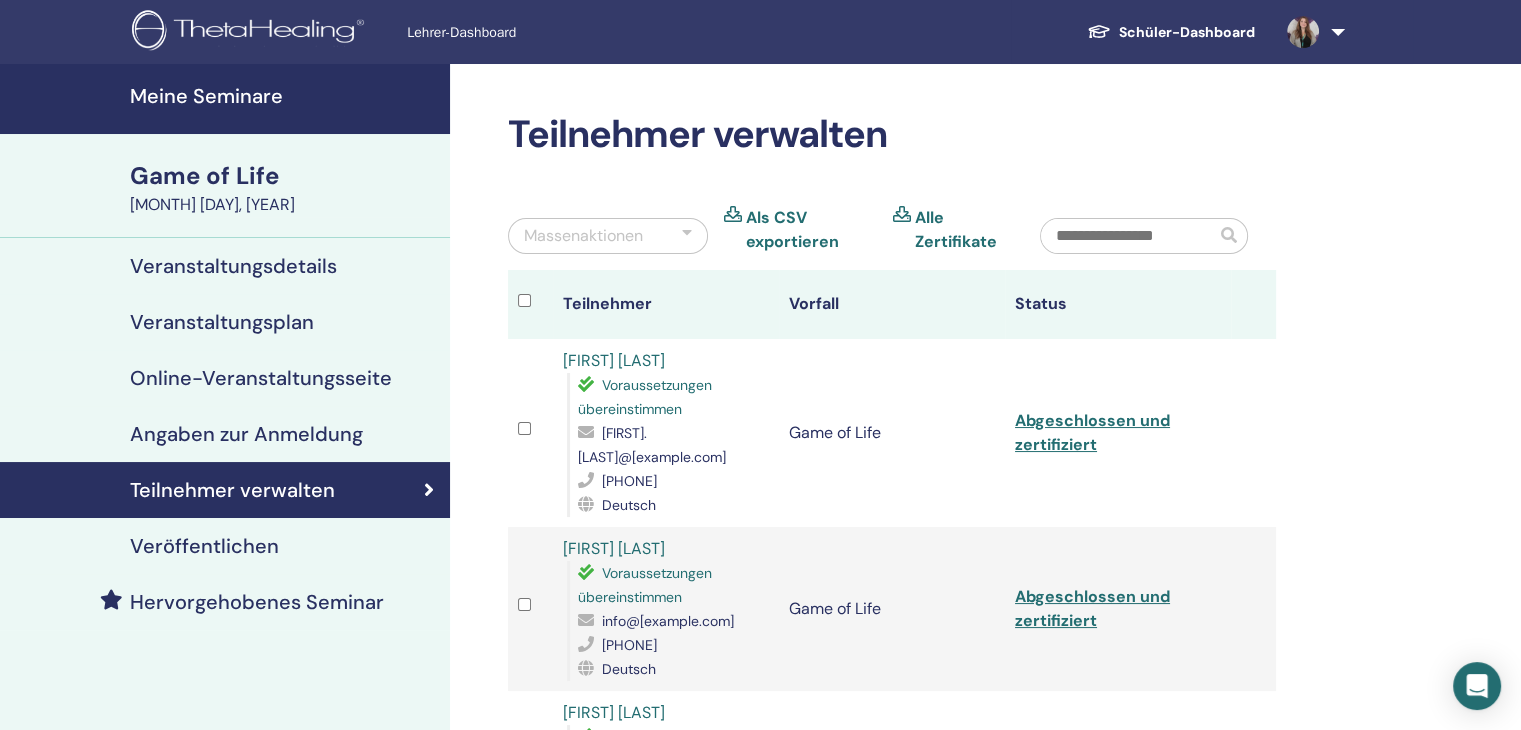 click on "Meine Seminare" at bounding box center (284, 96) 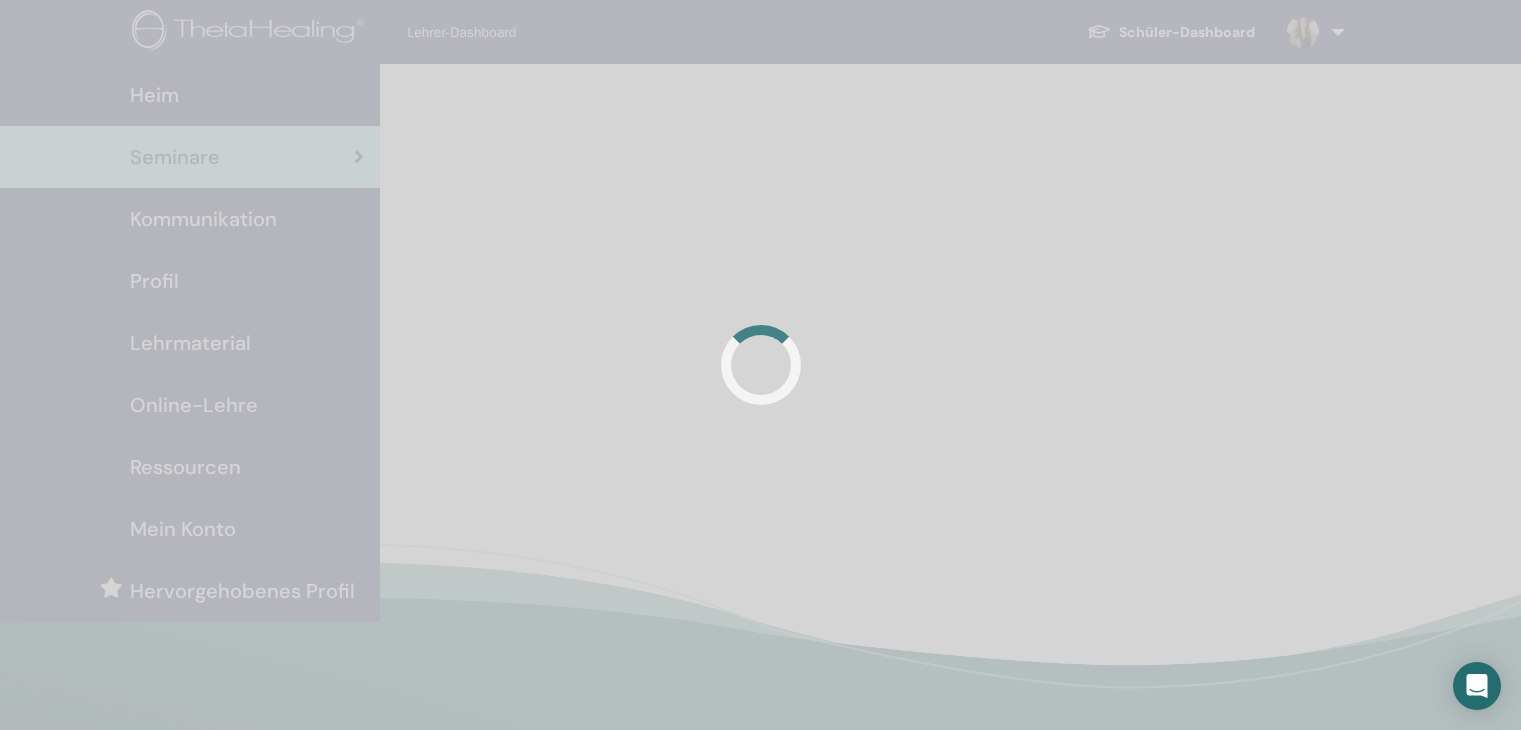 scroll, scrollTop: 0, scrollLeft: 0, axis: both 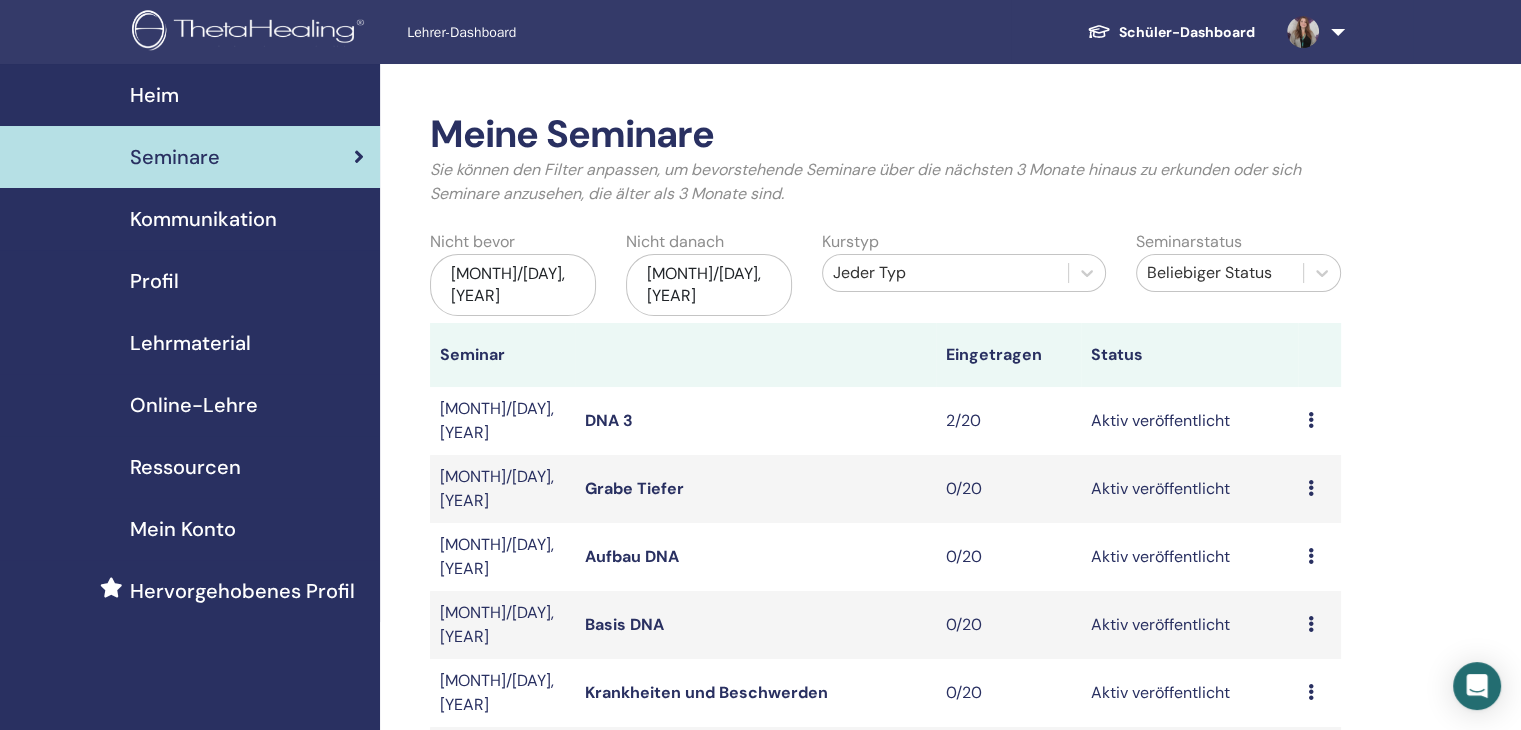 click on "Lehrmaterial" at bounding box center [190, 343] 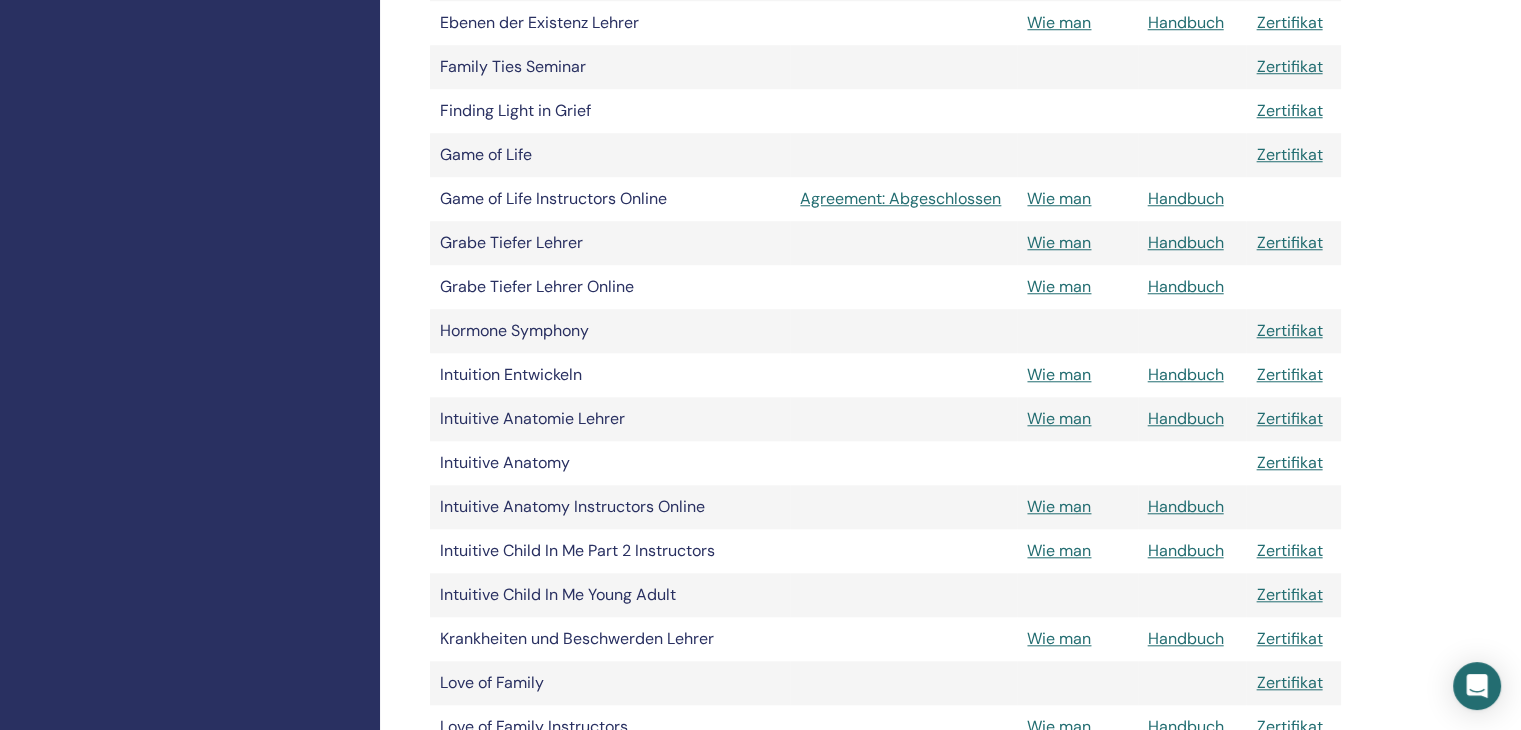 scroll, scrollTop: 1800, scrollLeft: 0, axis: vertical 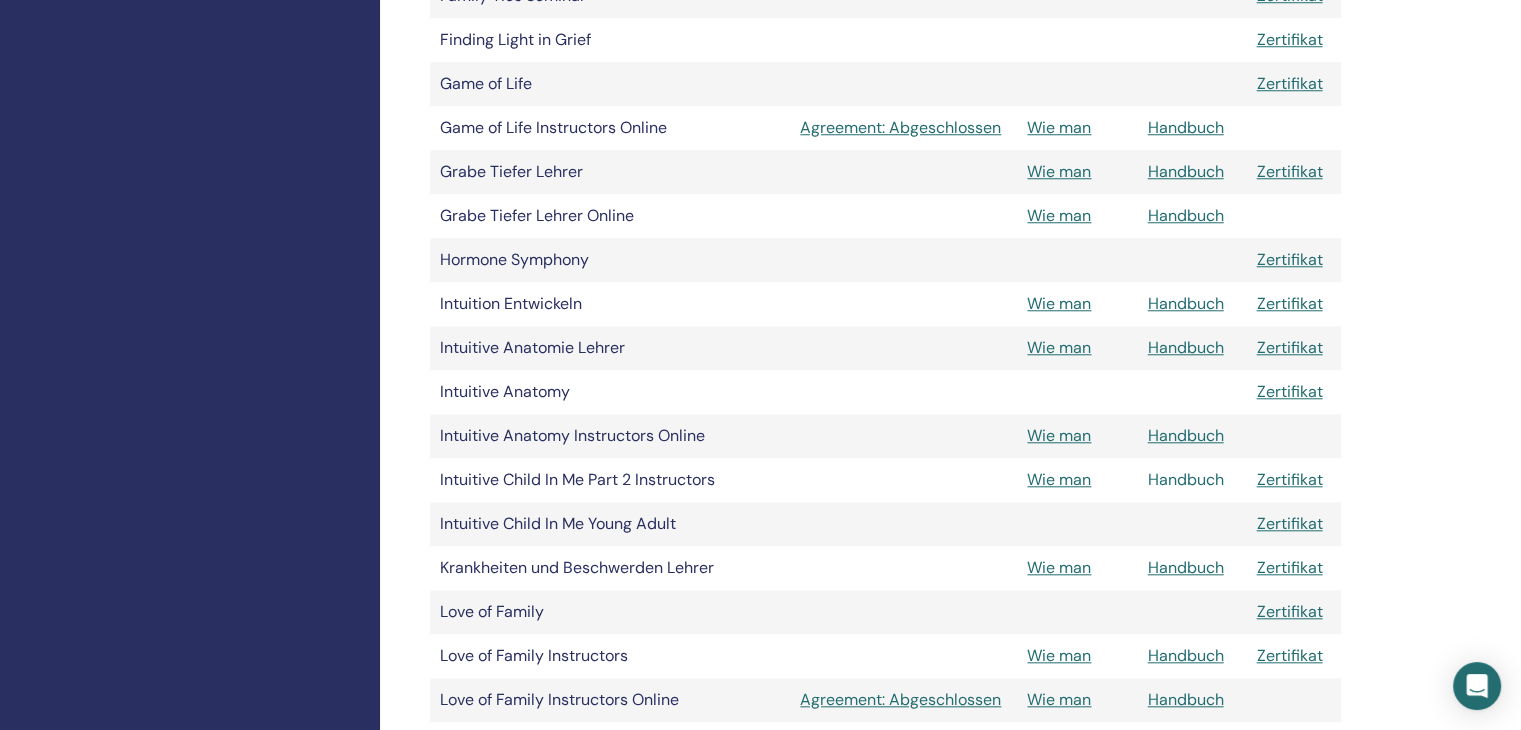 click on "Handbuch" at bounding box center (1186, 479) 